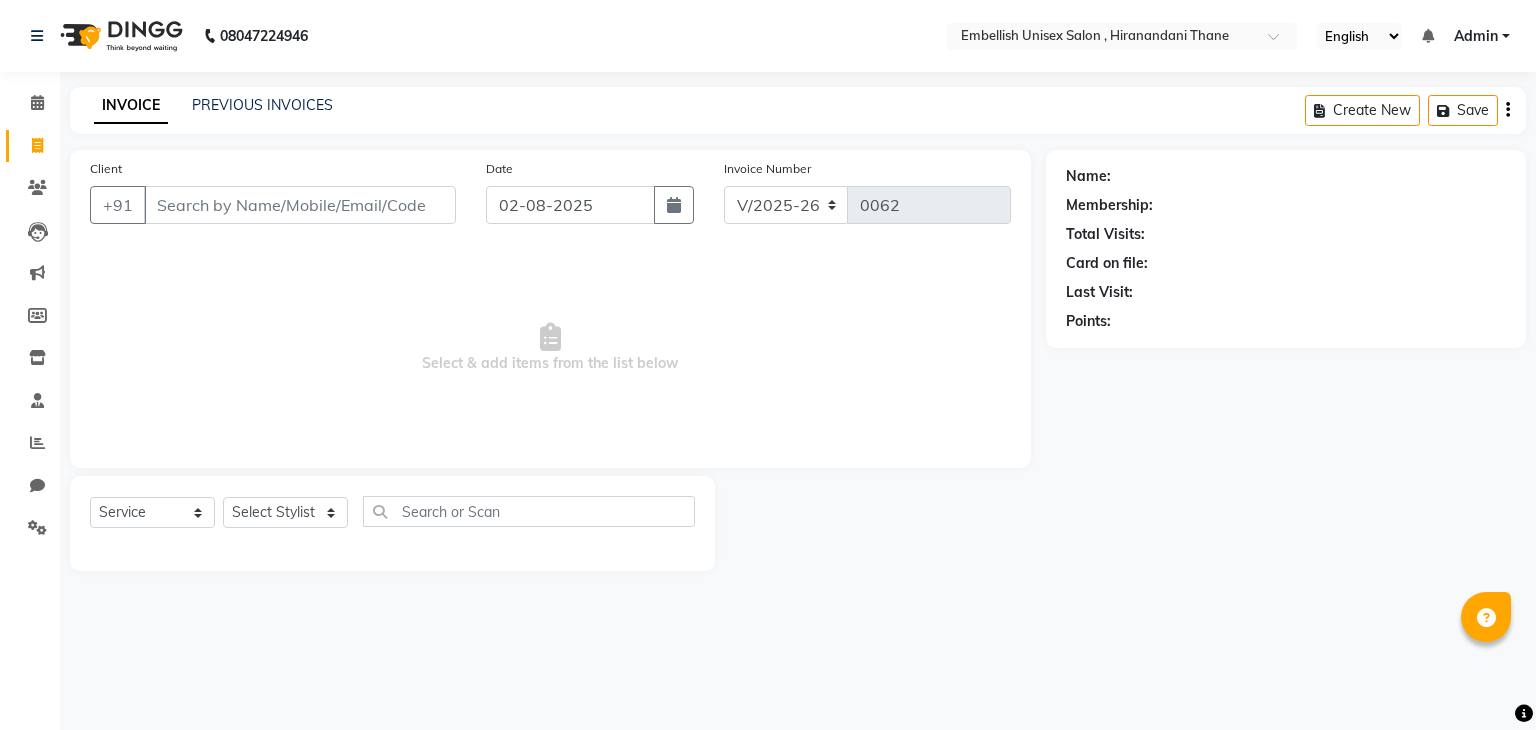 select on "8665" 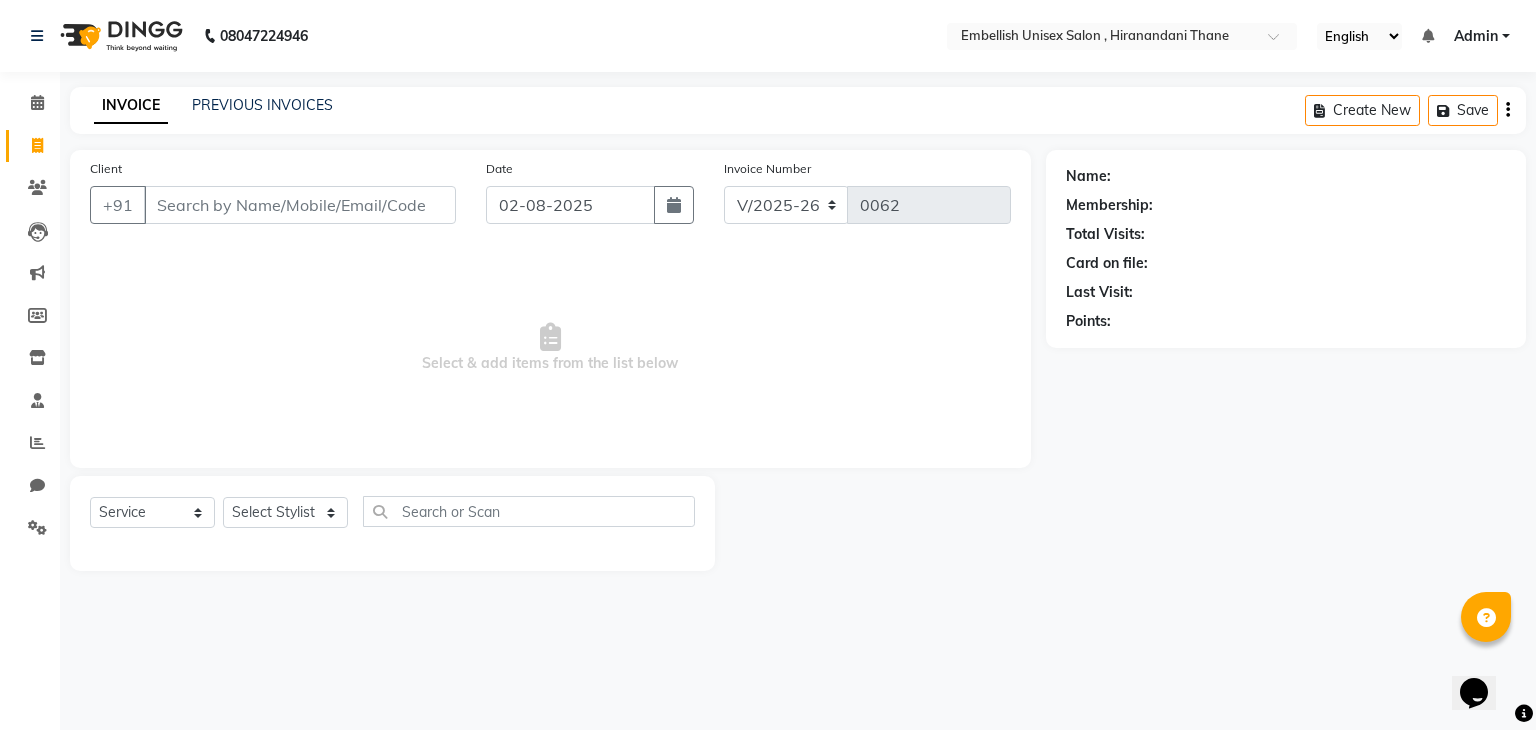 scroll, scrollTop: 0, scrollLeft: 0, axis: both 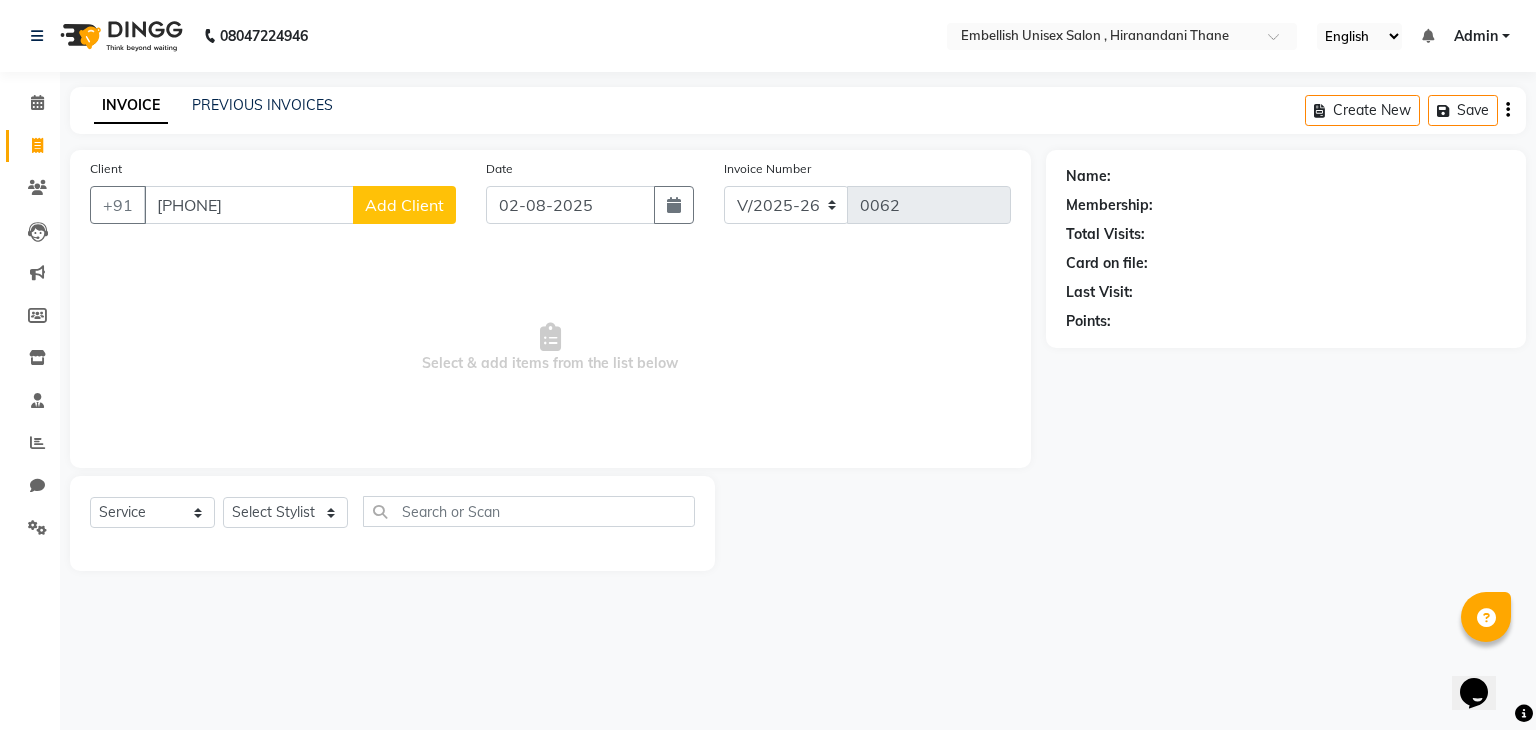 type on "[PHONE]" 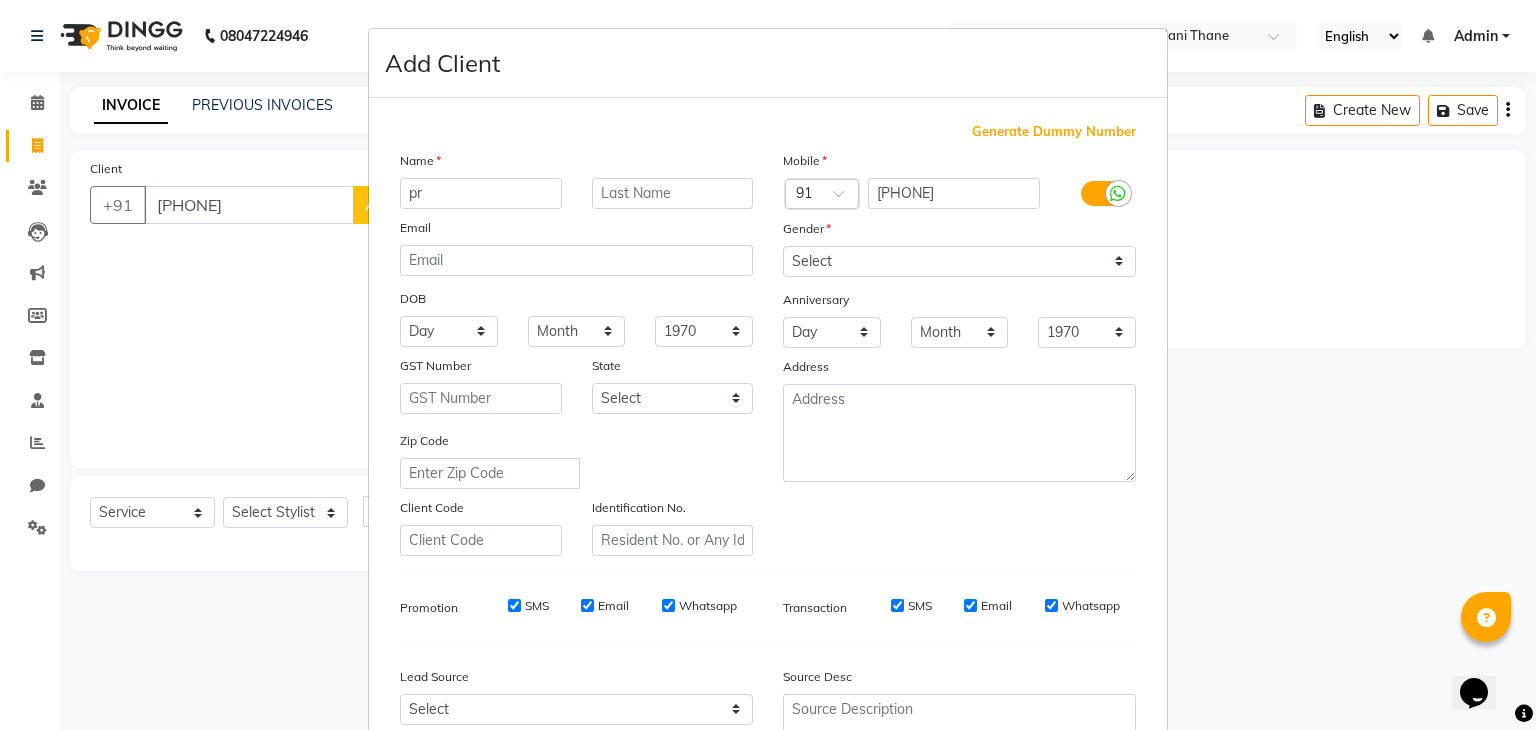 type on "p" 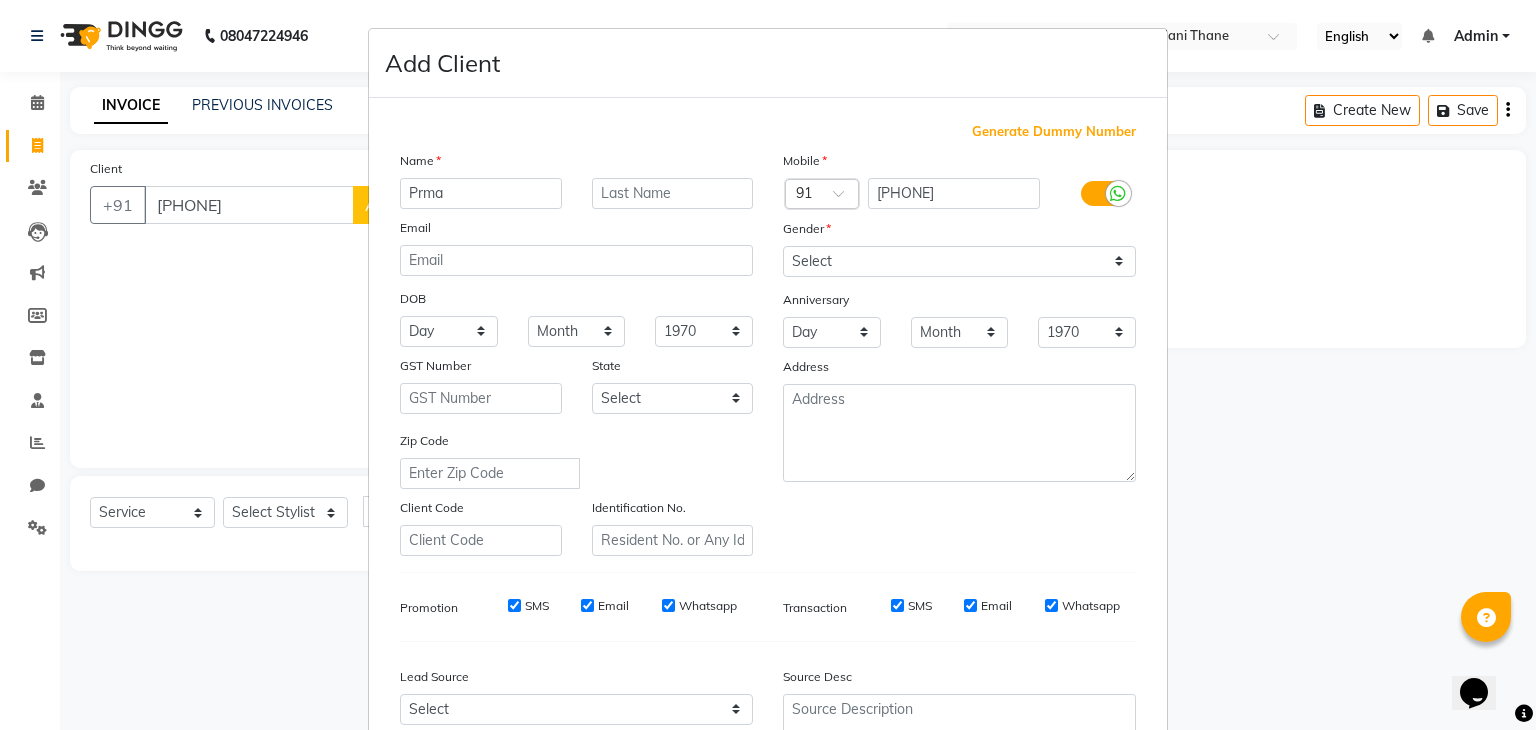 type on "Prma" 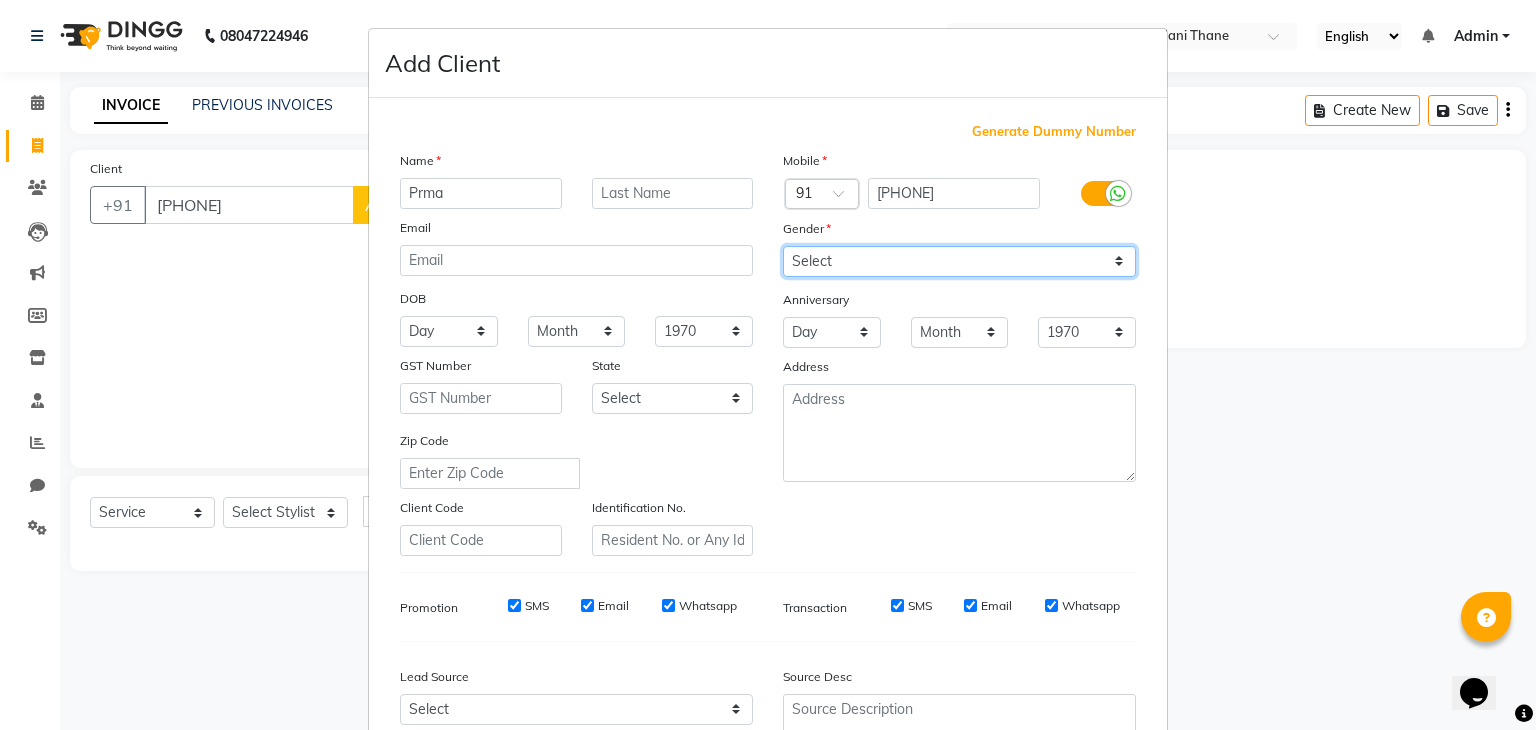 click on "Select Male Female Other Prefer Not To Say" at bounding box center (959, 261) 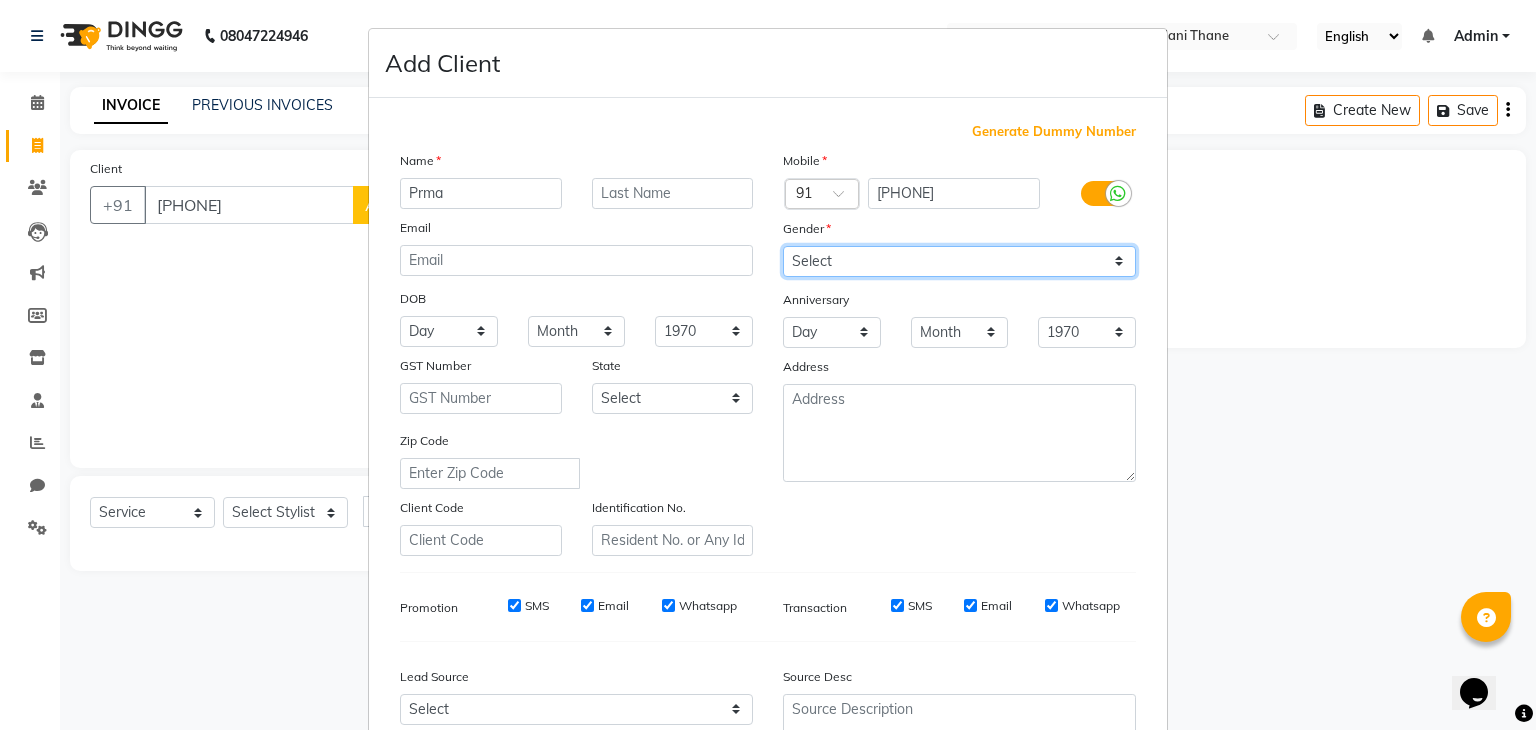 select on "female" 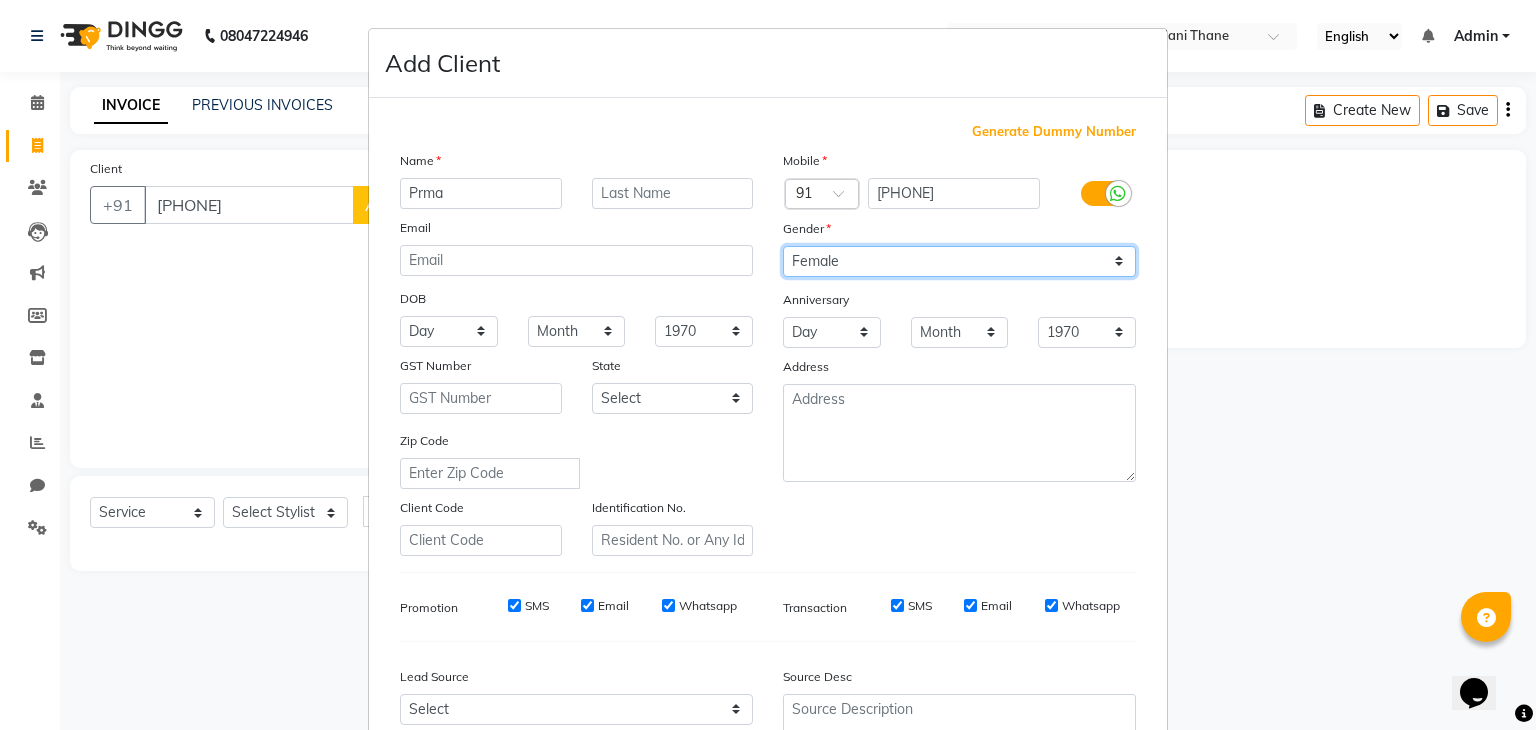 click on "Select Male Female Other Prefer Not To Say" at bounding box center (959, 261) 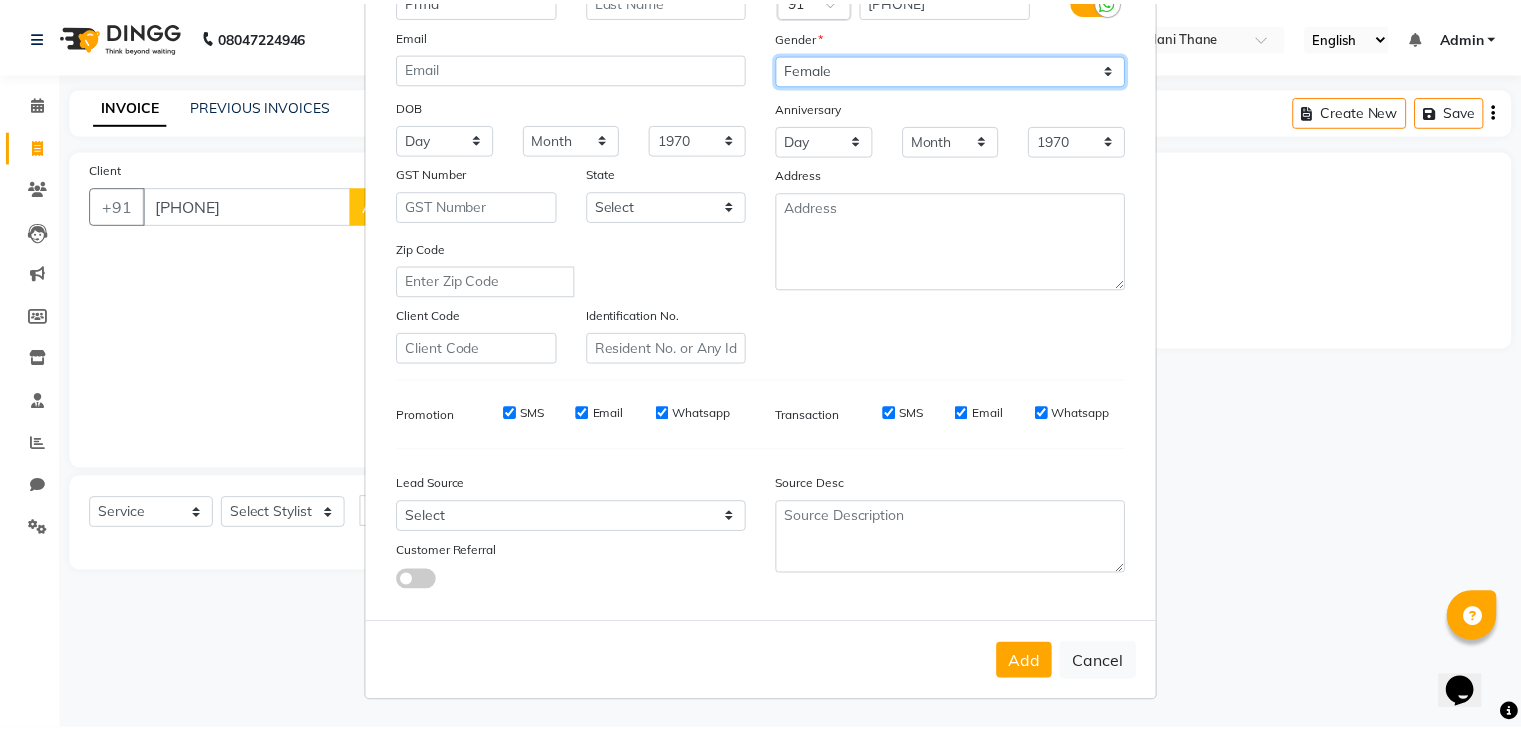 scroll, scrollTop: 202, scrollLeft: 0, axis: vertical 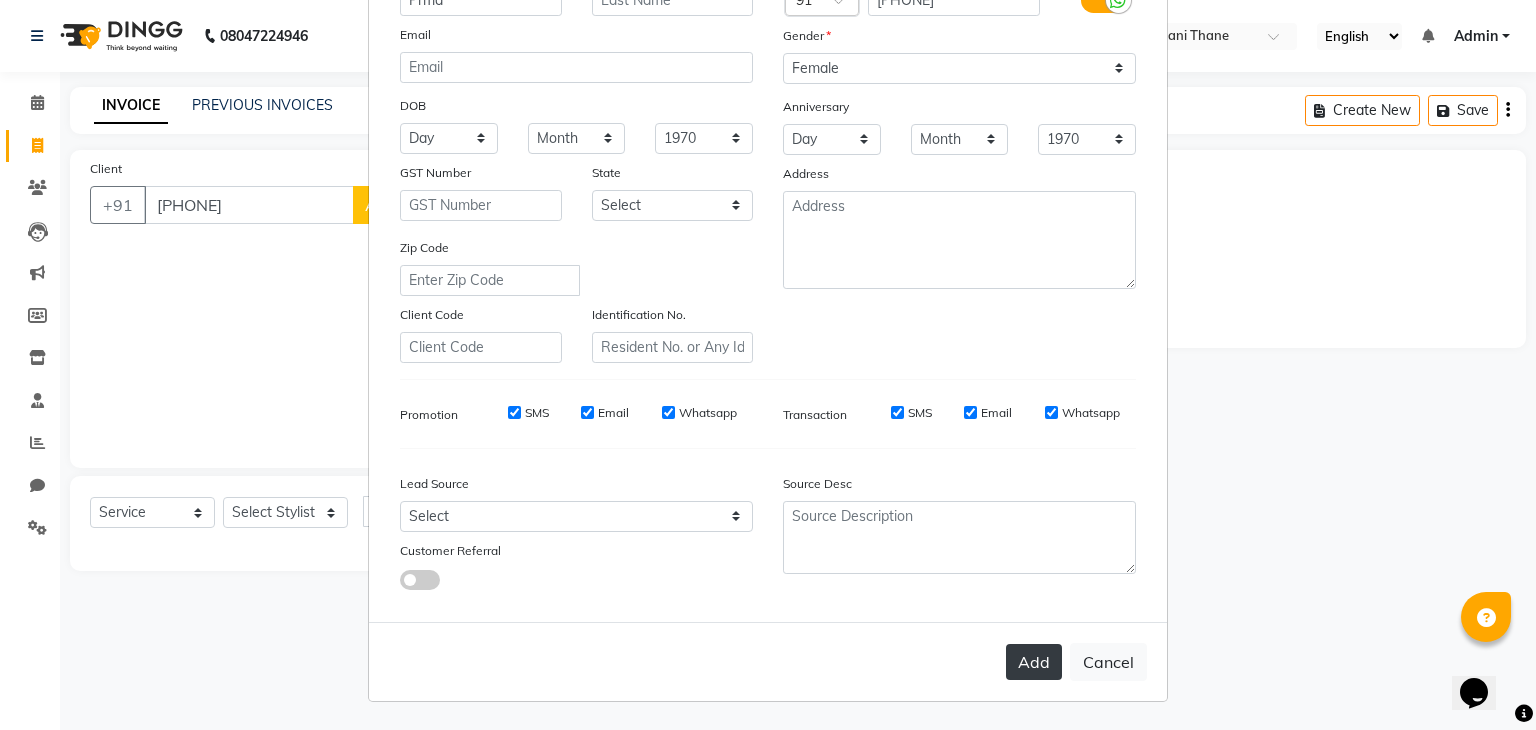 click on "Add" at bounding box center (1034, 662) 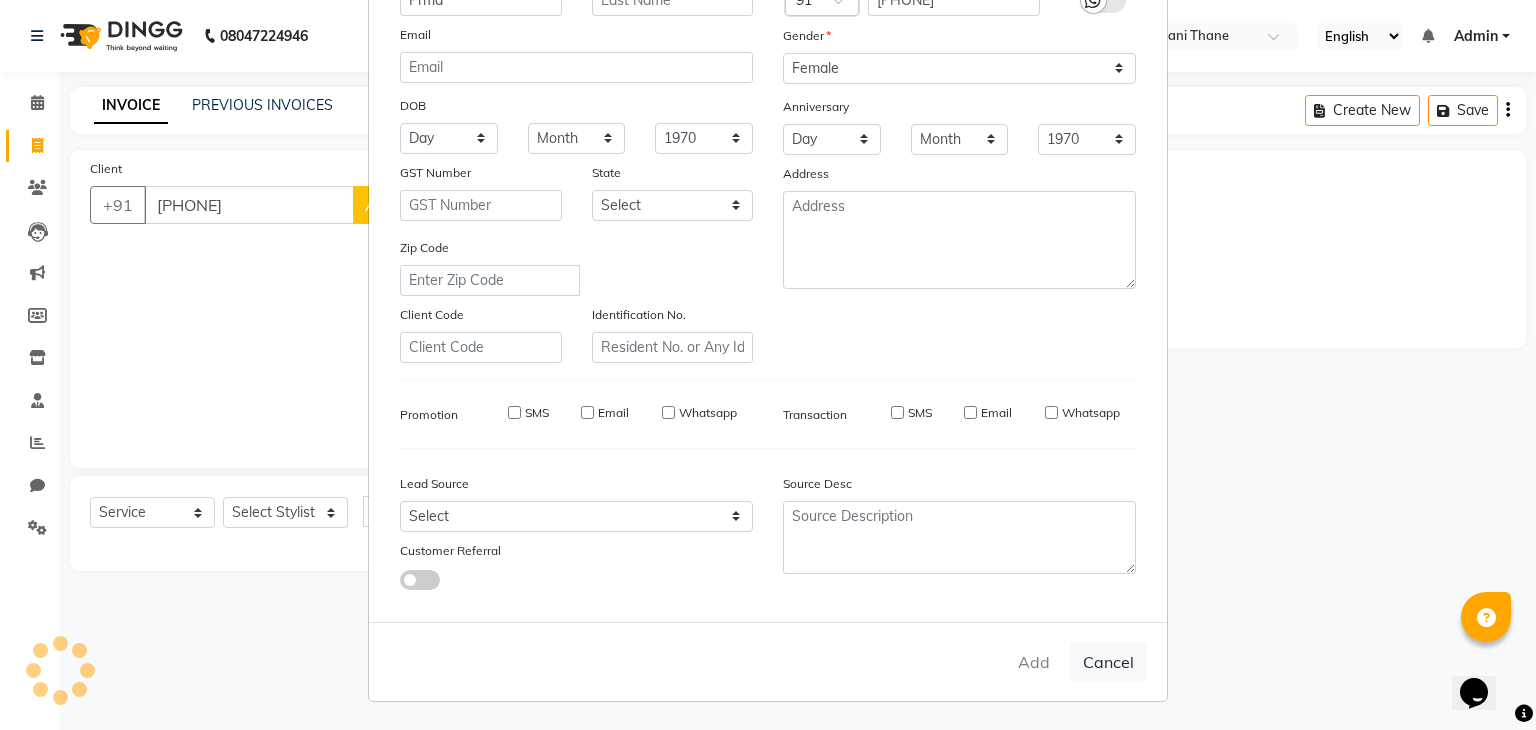 type 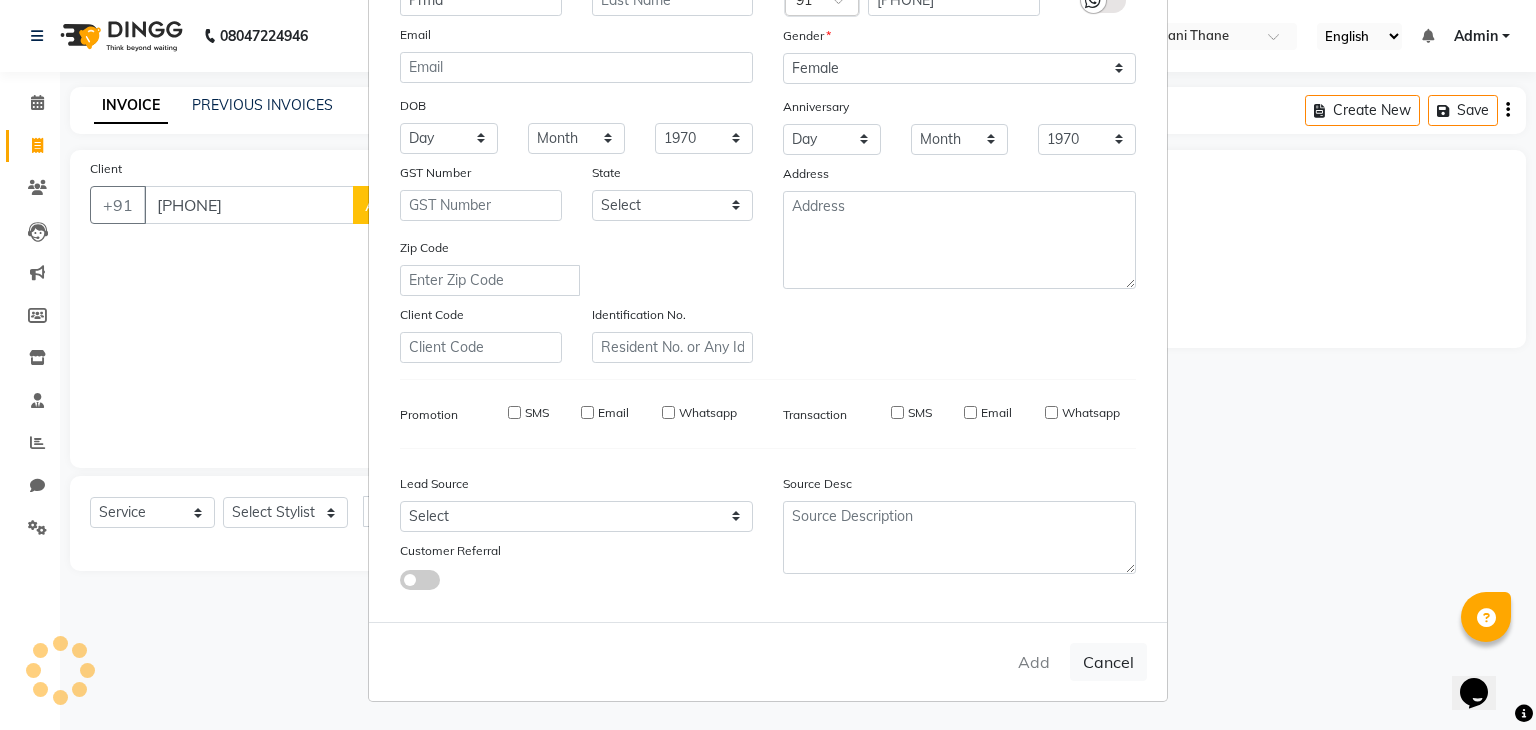 select 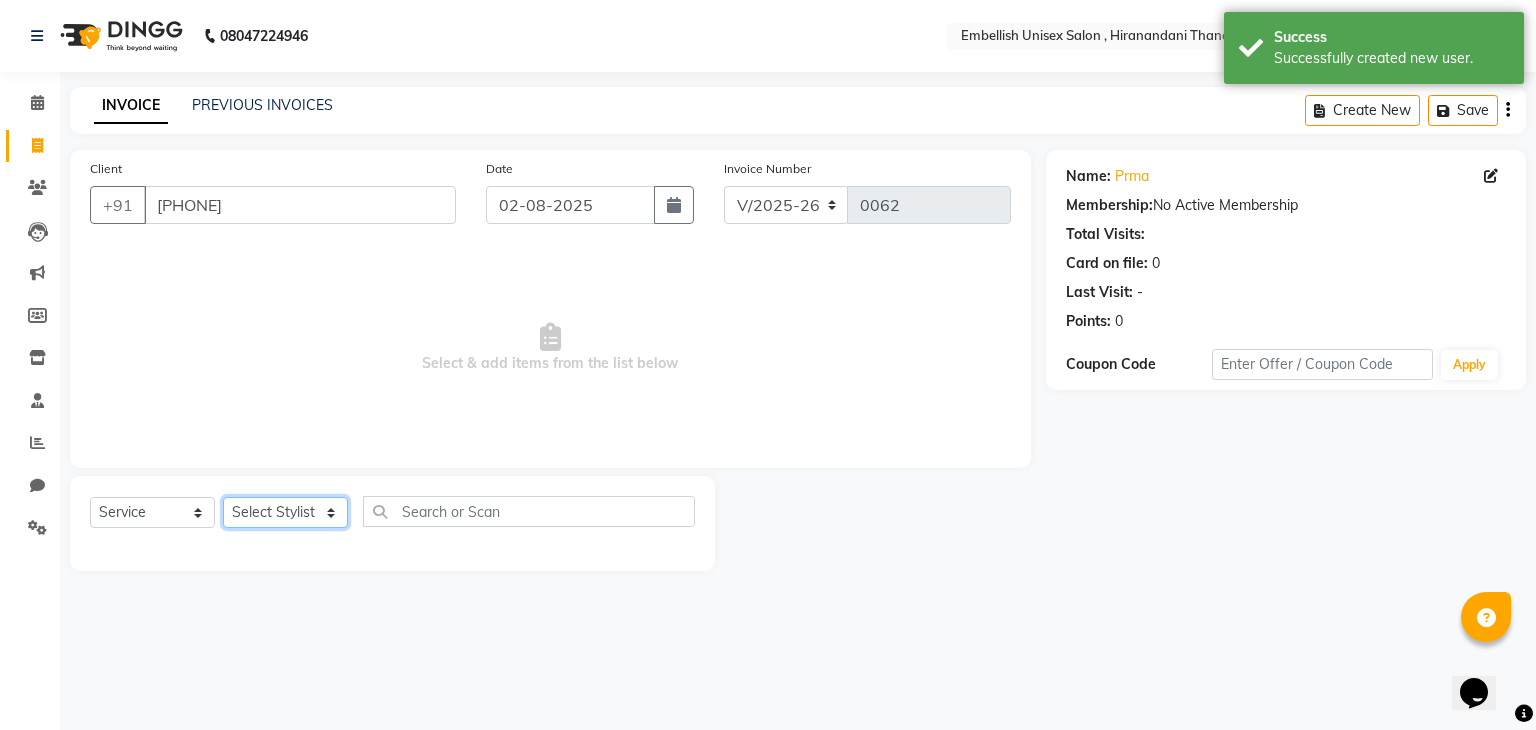 click on "Select Stylist Ayan Poonam Samir Tappu Vaishnavi" 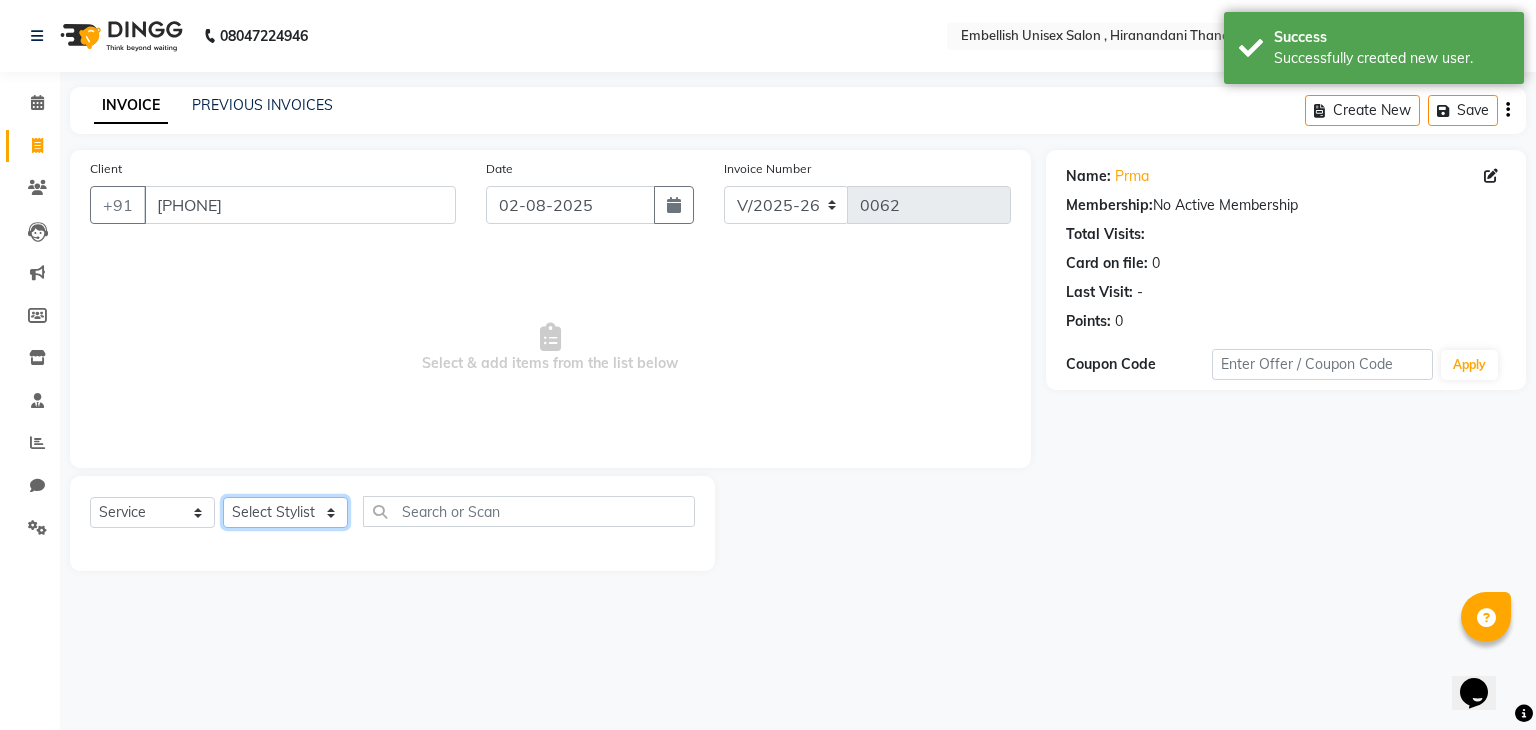 select on "87270" 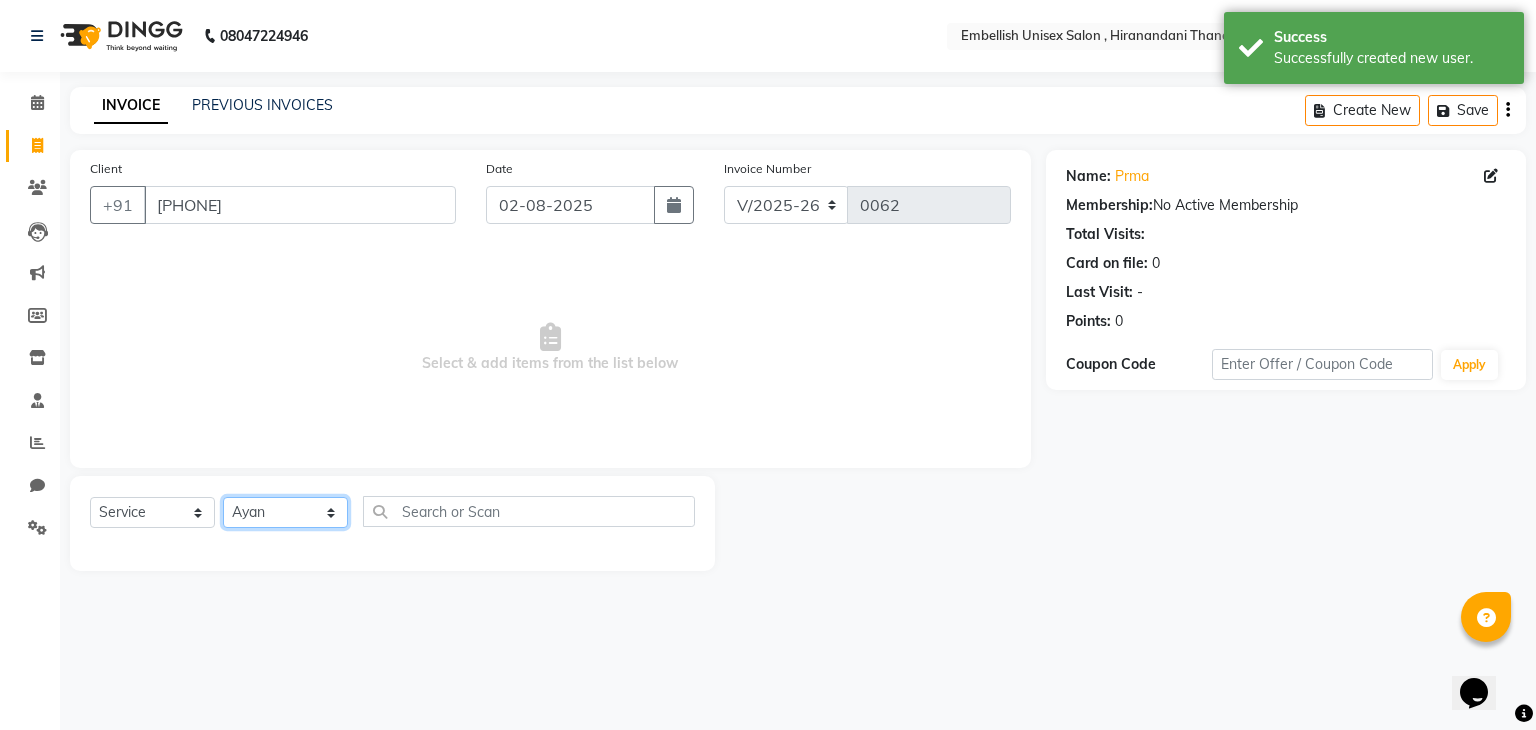 click on "Select Stylist Ayan Poonam Samir Tappu Vaishnavi" 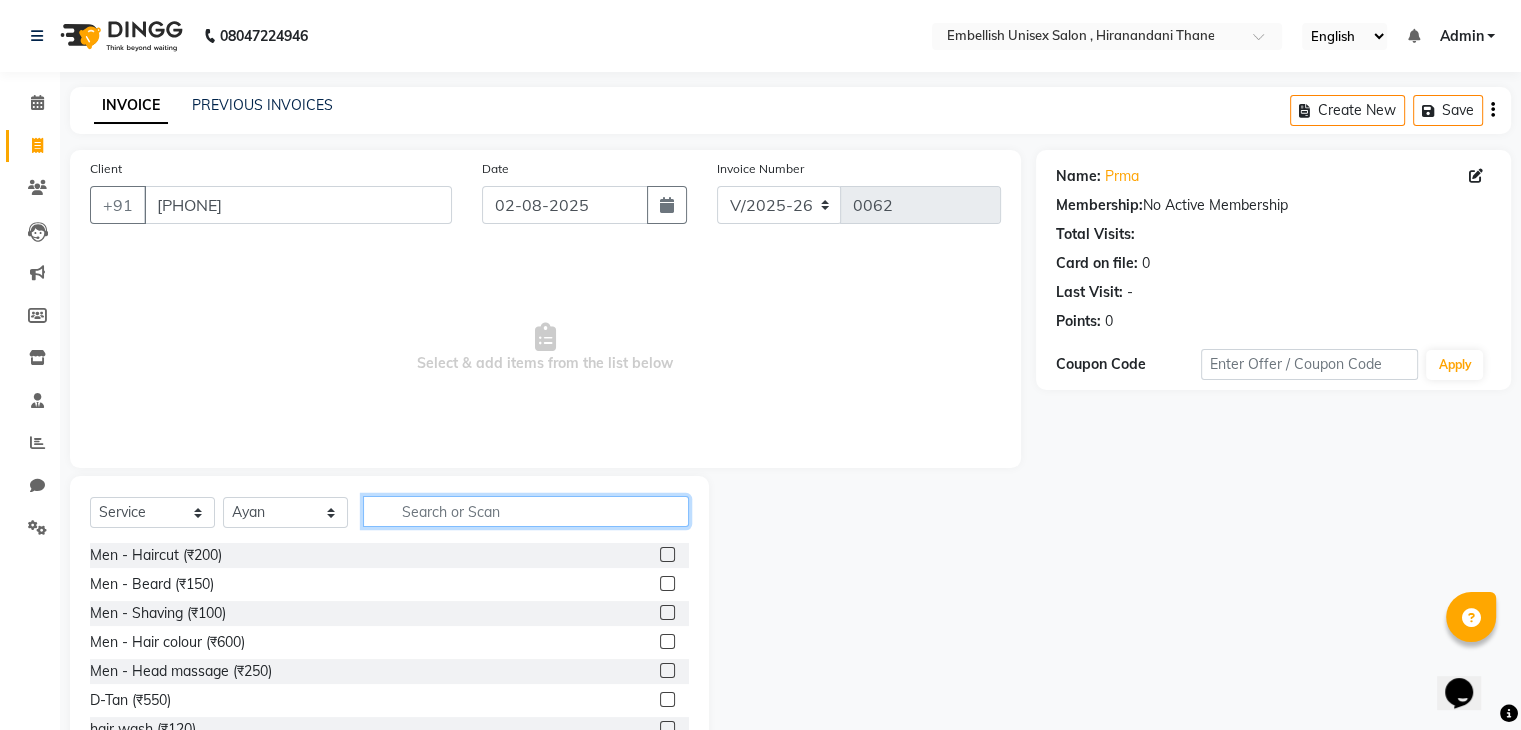 click 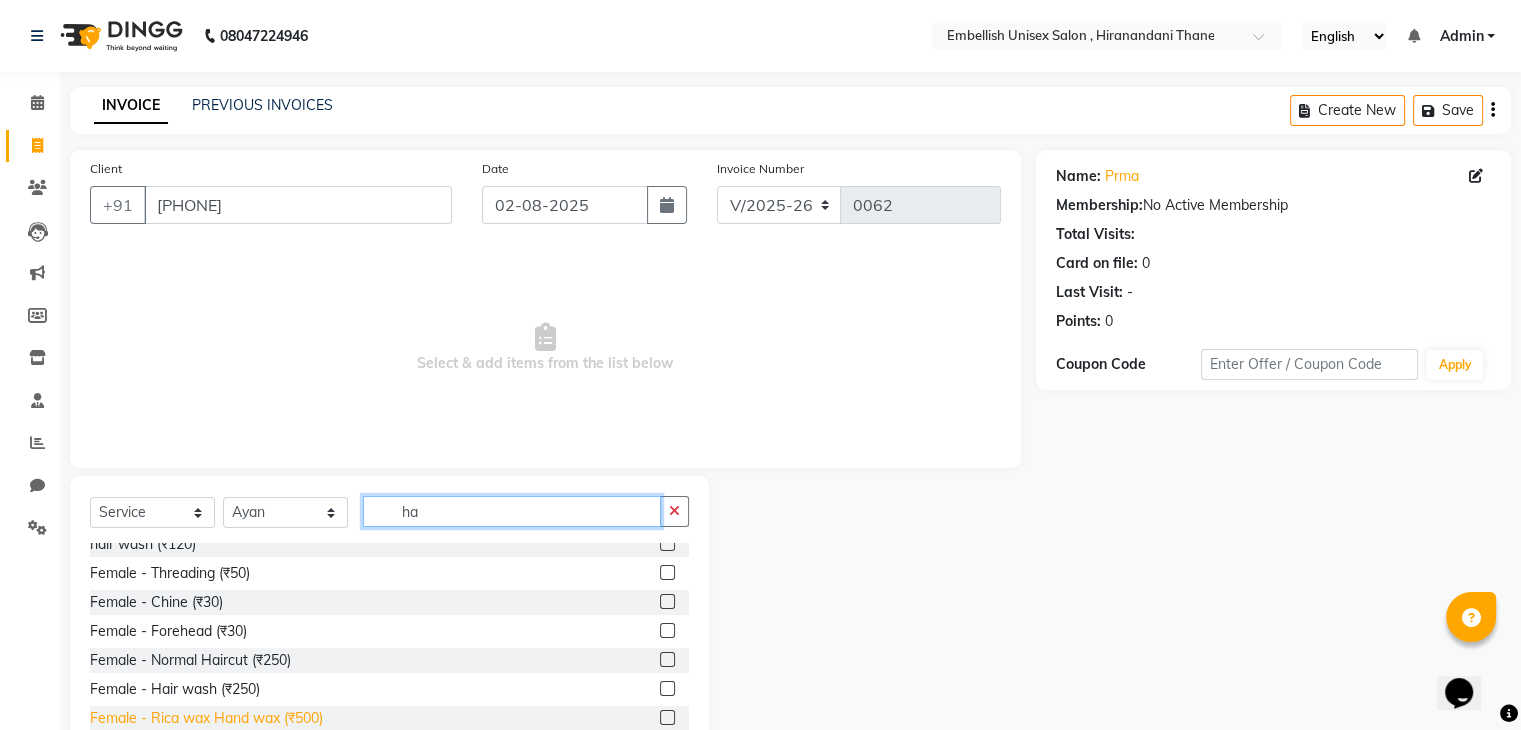 scroll, scrollTop: 97, scrollLeft: 0, axis: vertical 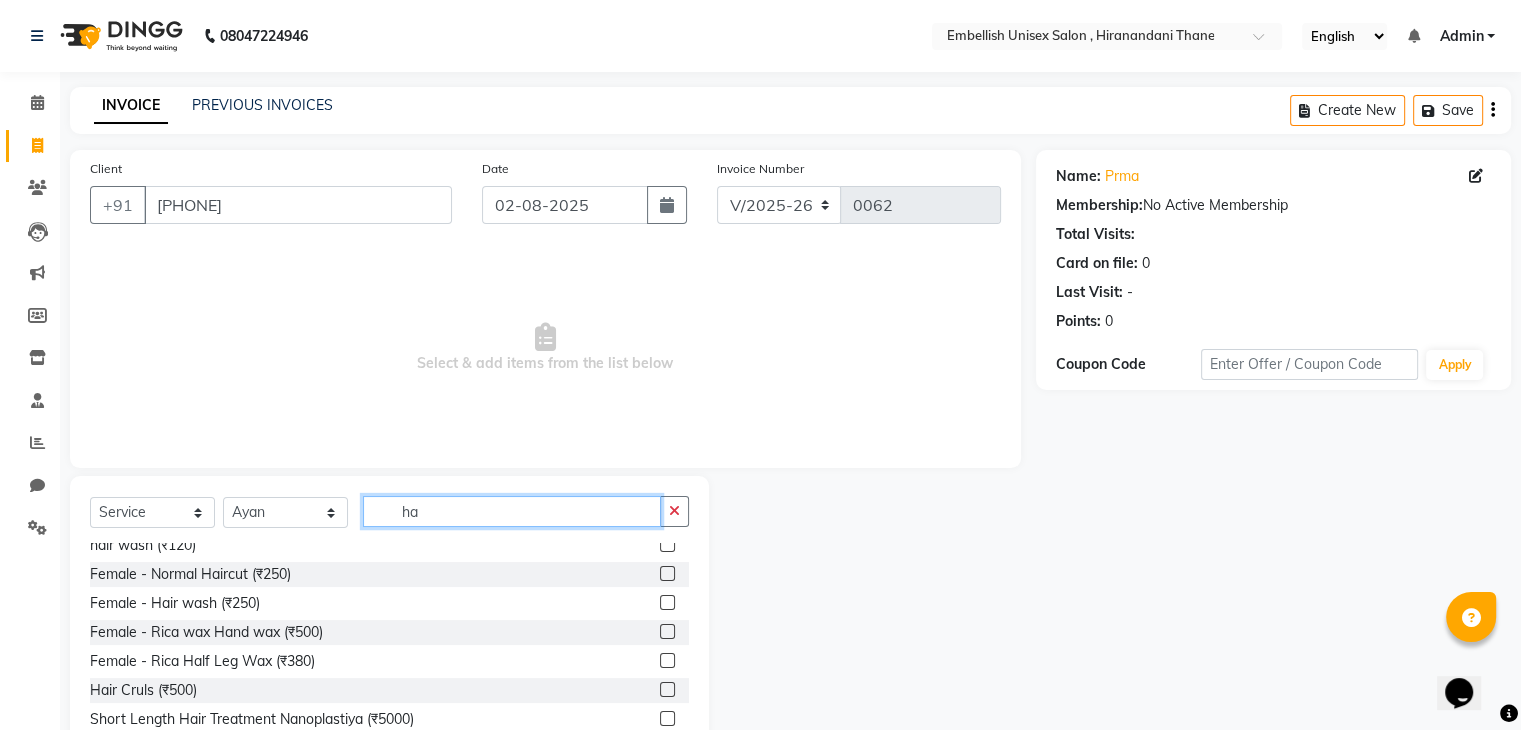 type on "h" 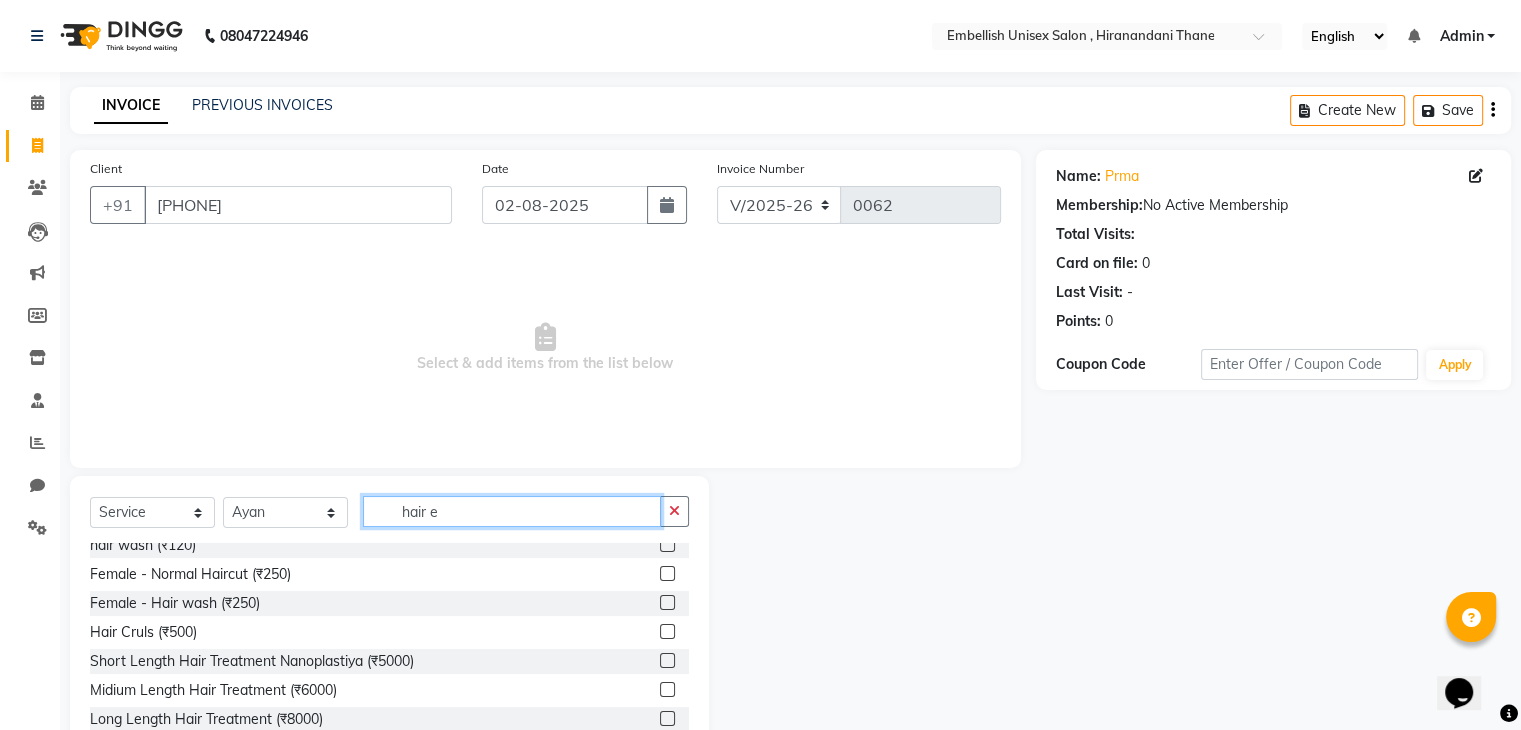 scroll, scrollTop: 0, scrollLeft: 0, axis: both 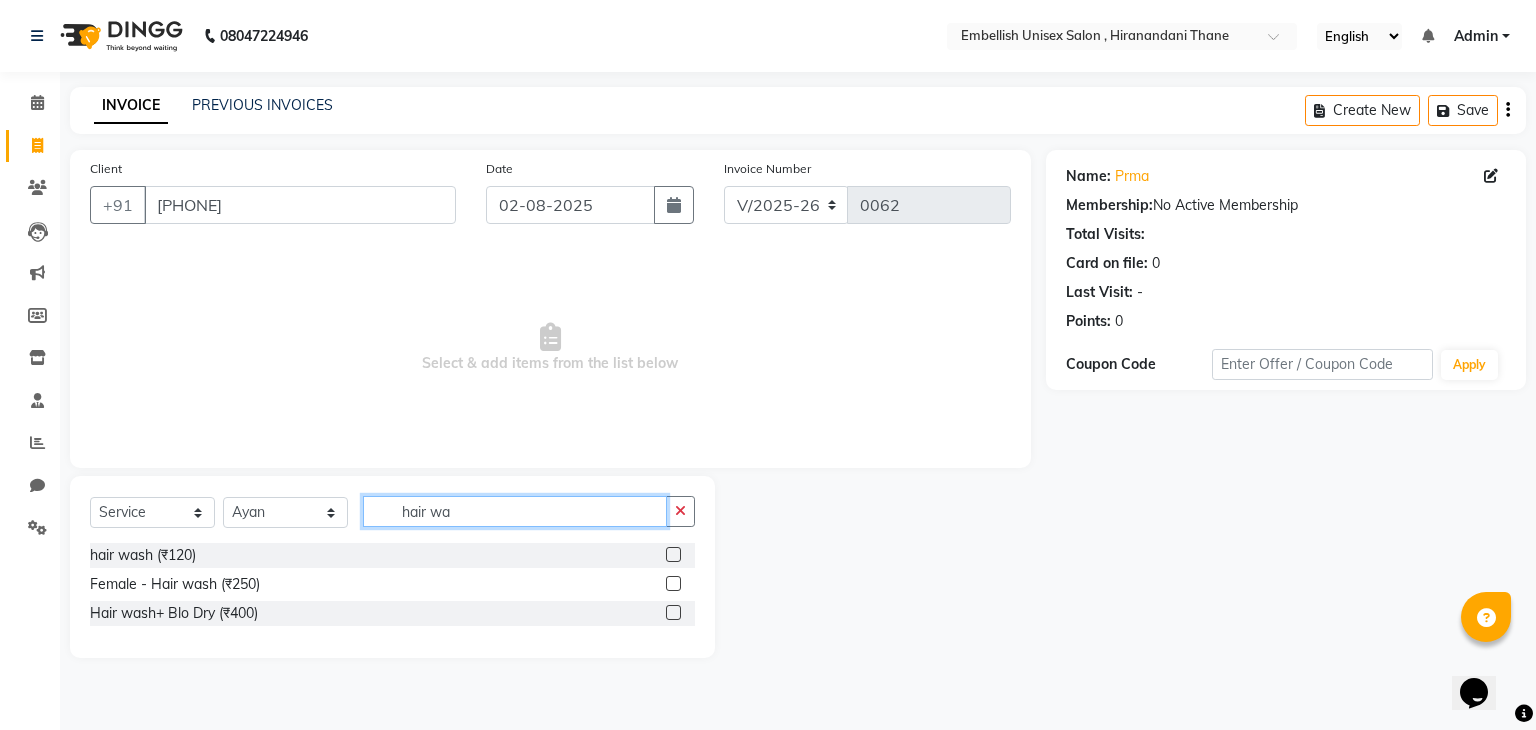 type on "hair wa" 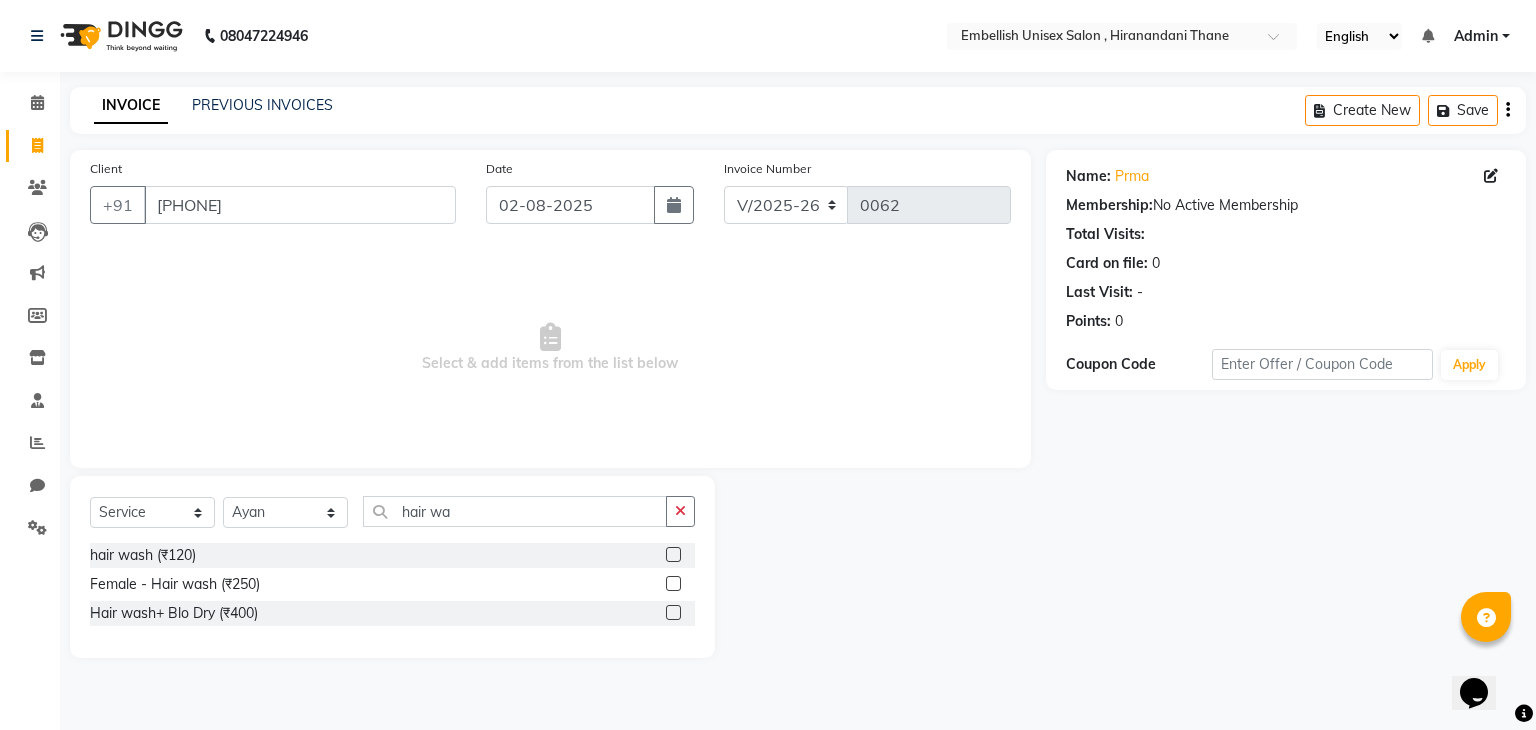 click 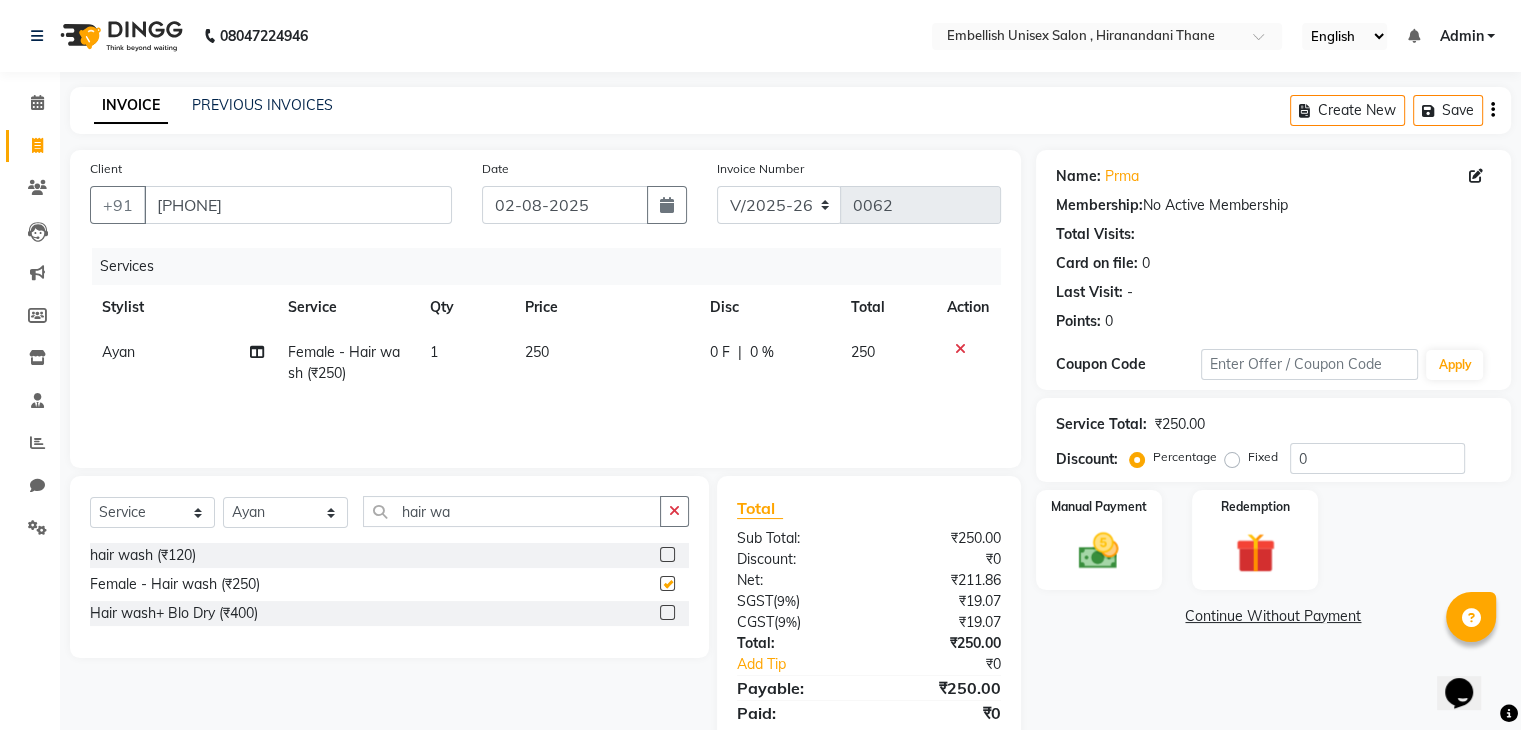 checkbox on "false" 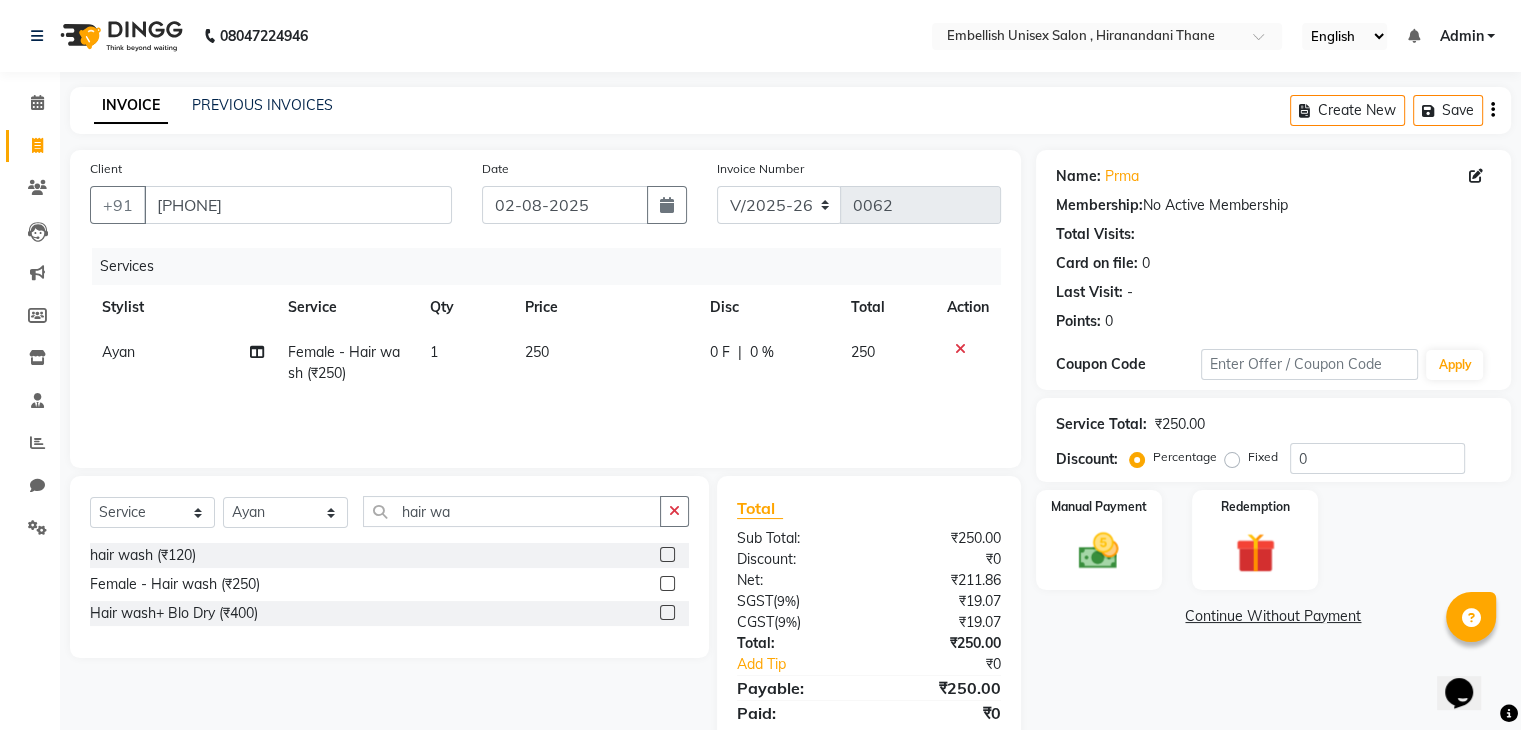 click on "Fixed" 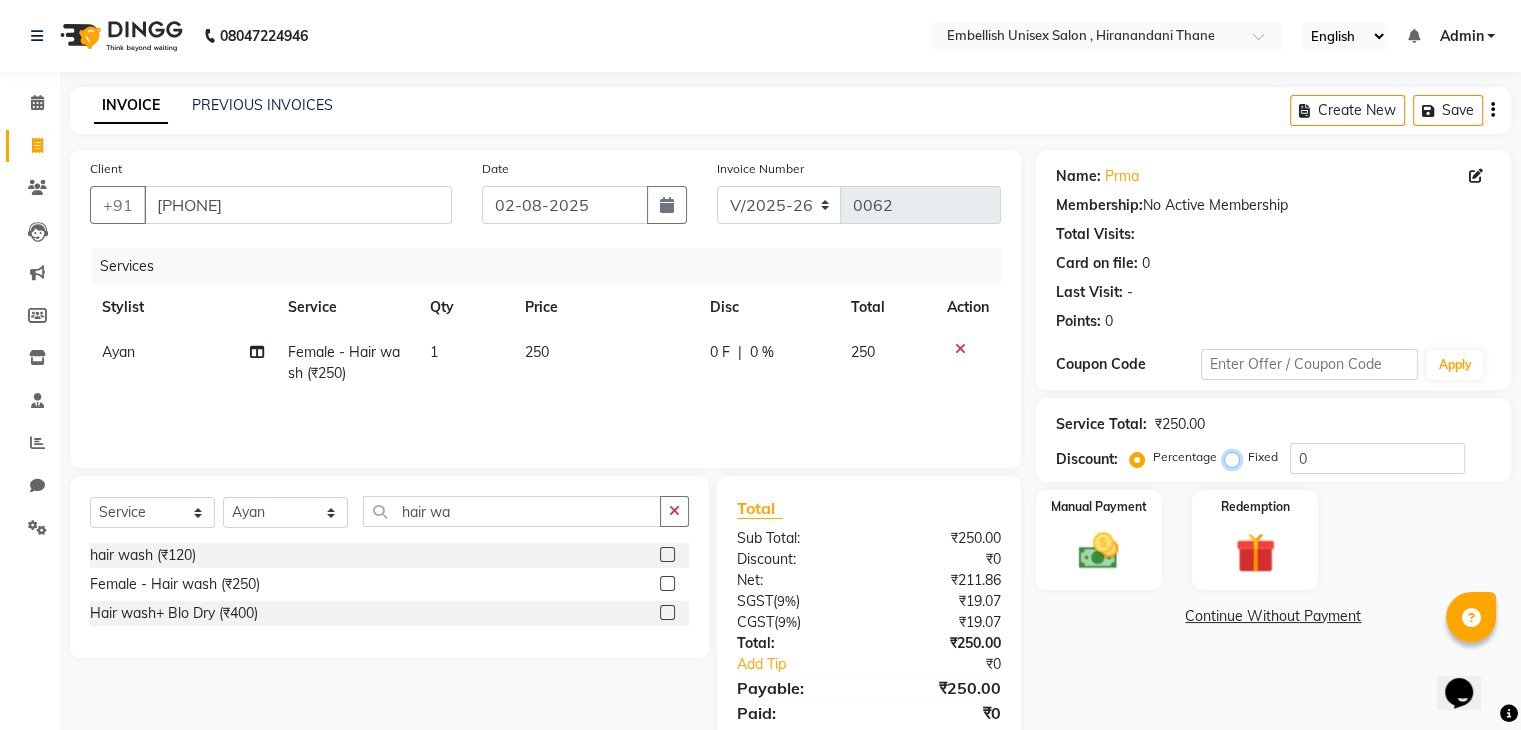 click on "Fixed" at bounding box center [1236, 457] 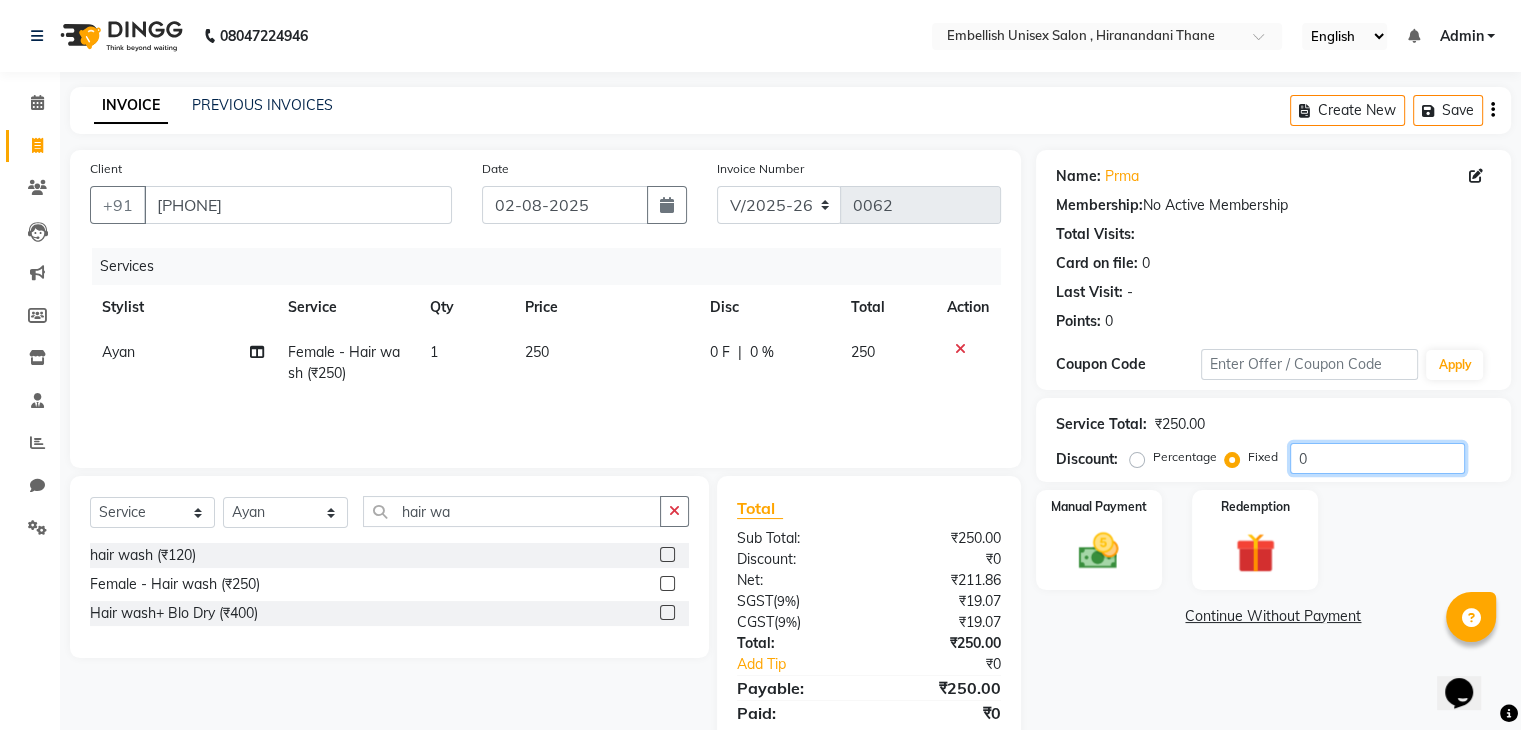 click on "0" 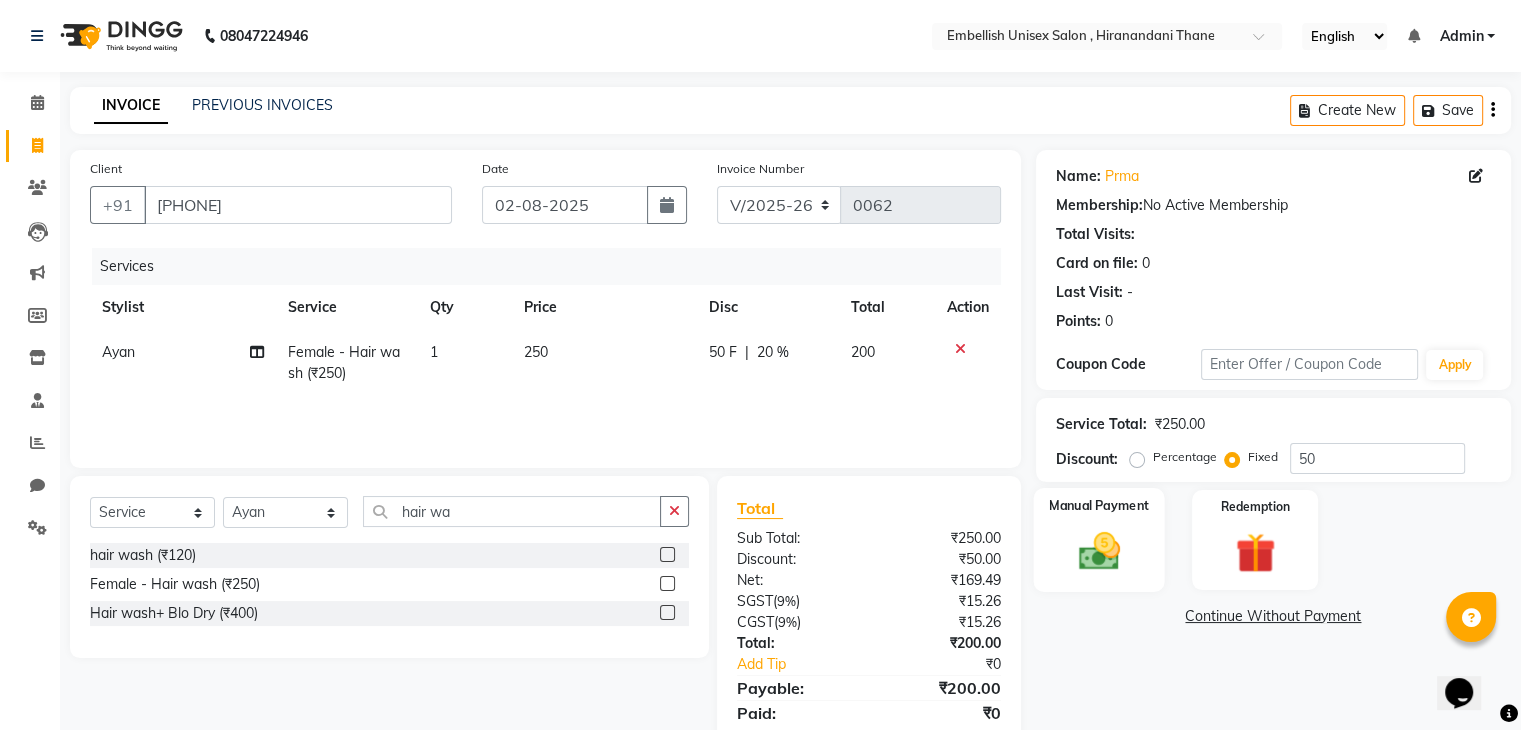 click on "Manual Payment" 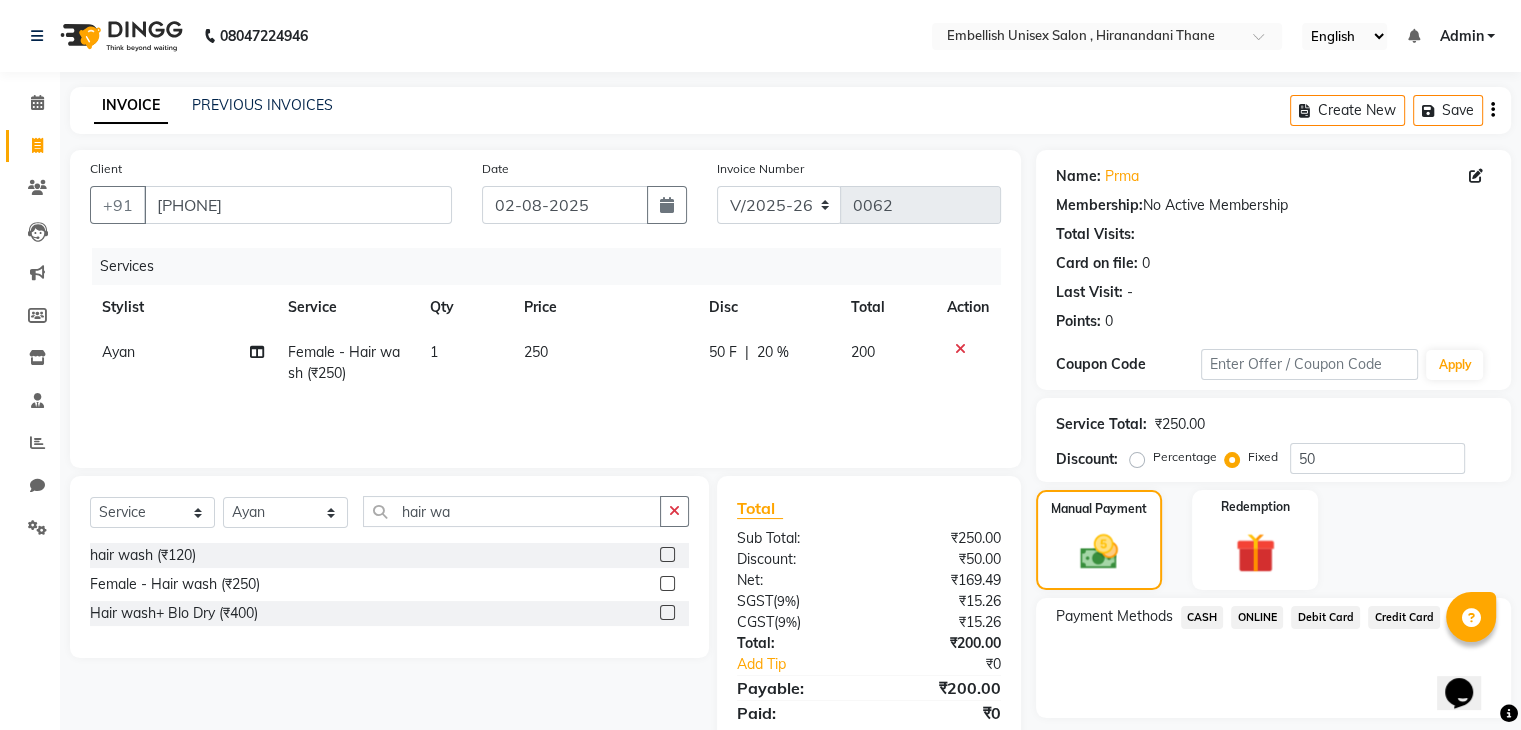 click on "ONLINE" 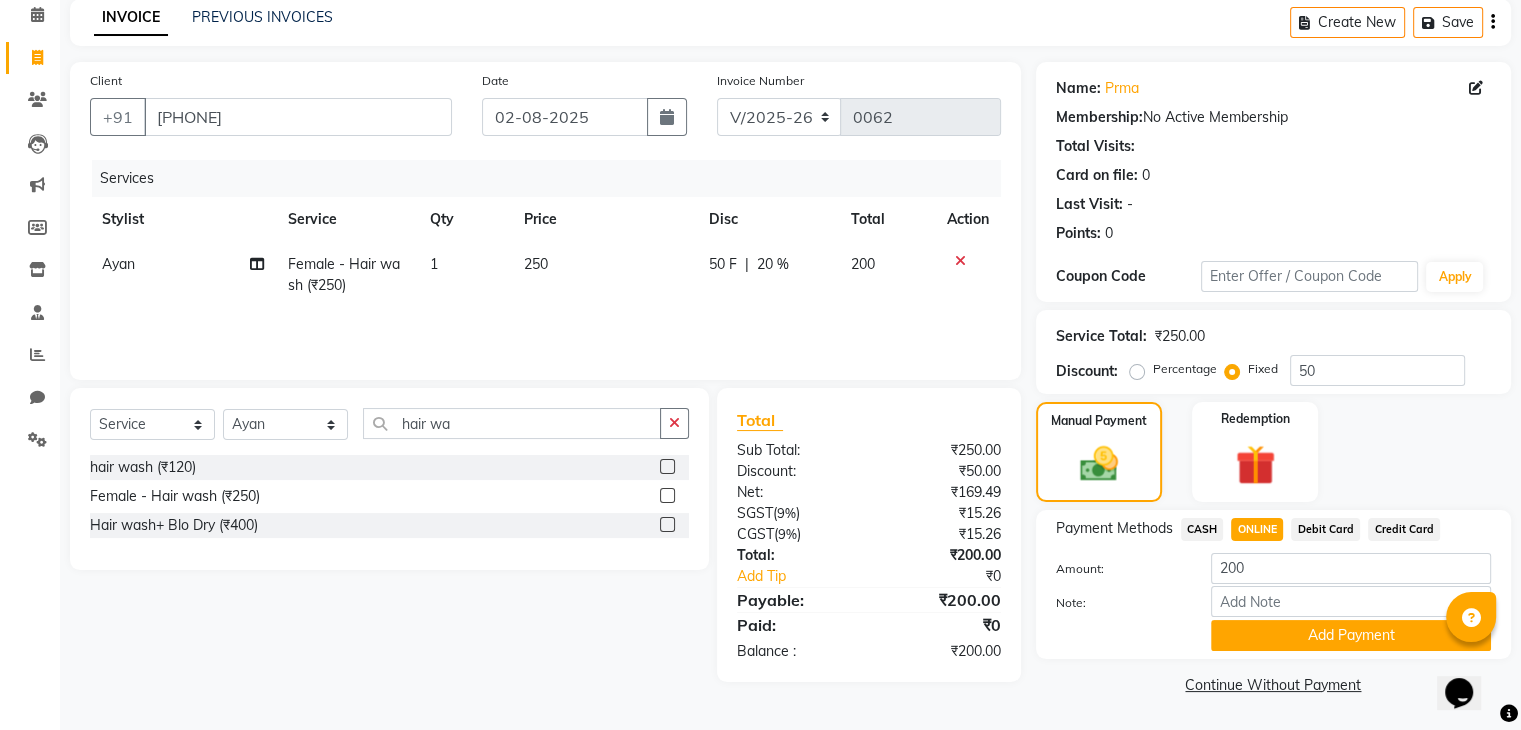 scroll, scrollTop: 85, scrollLeft: 0, axis: vertical 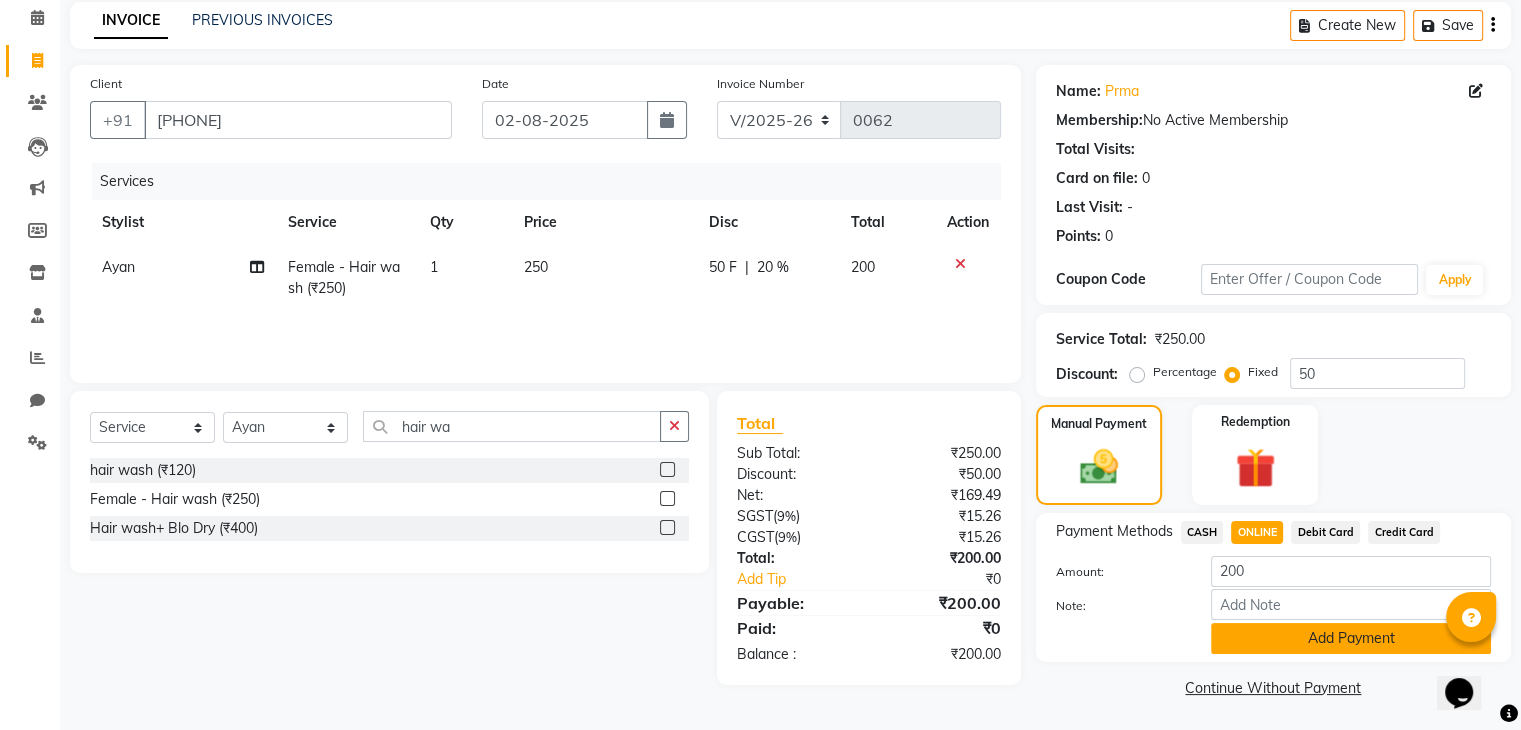 click on "Add Payment" 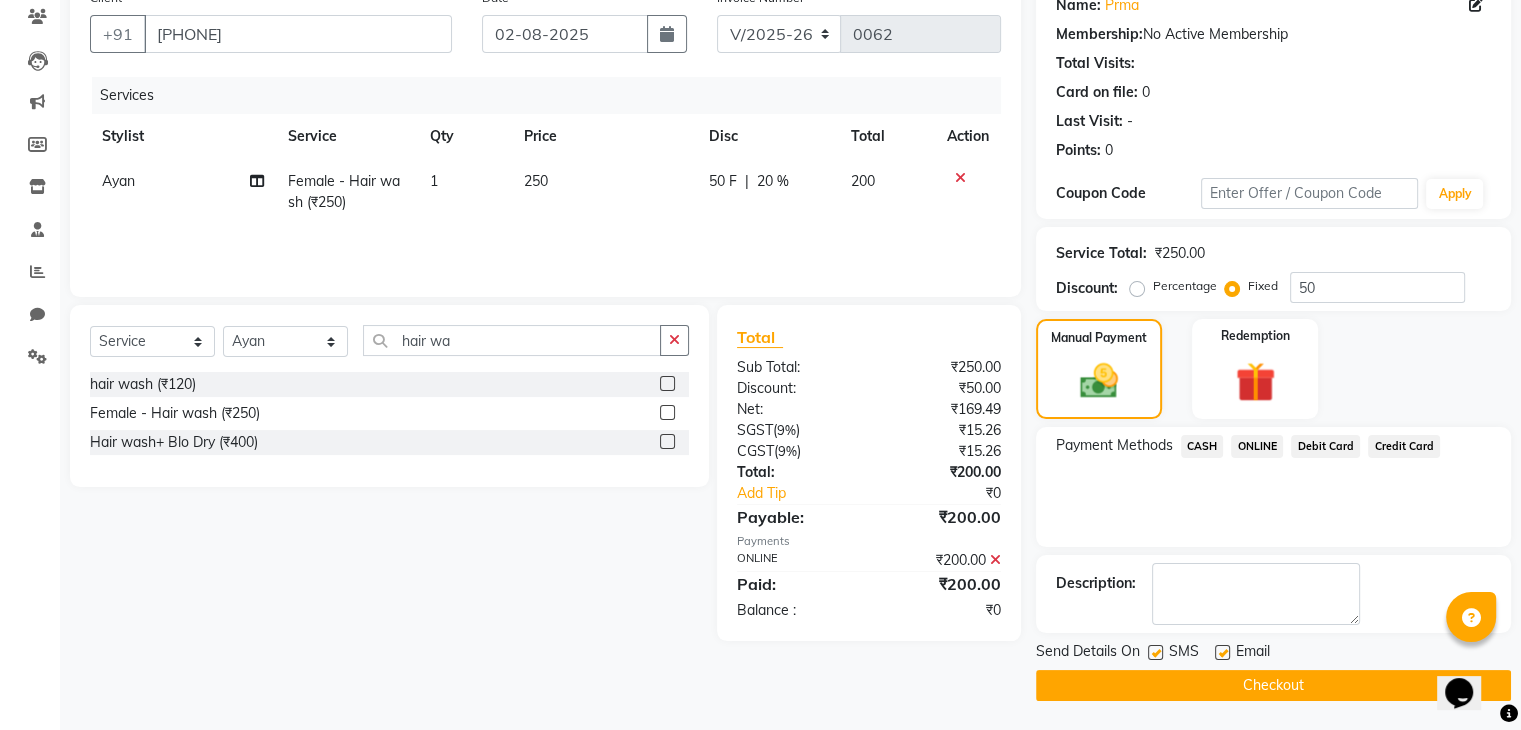 scroll, scrollTop: 169, scrollLeft: 0, axis: vertical 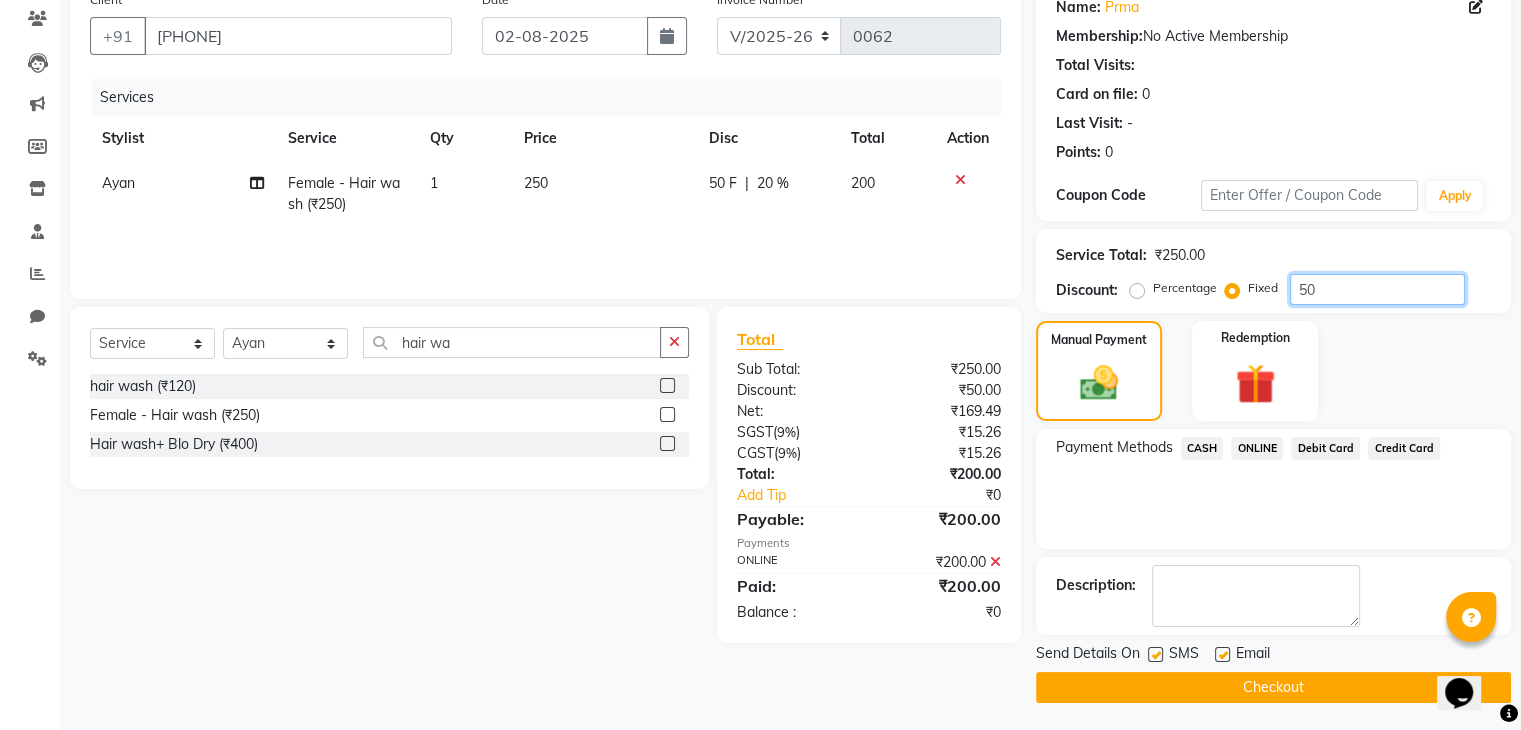 click on "50" 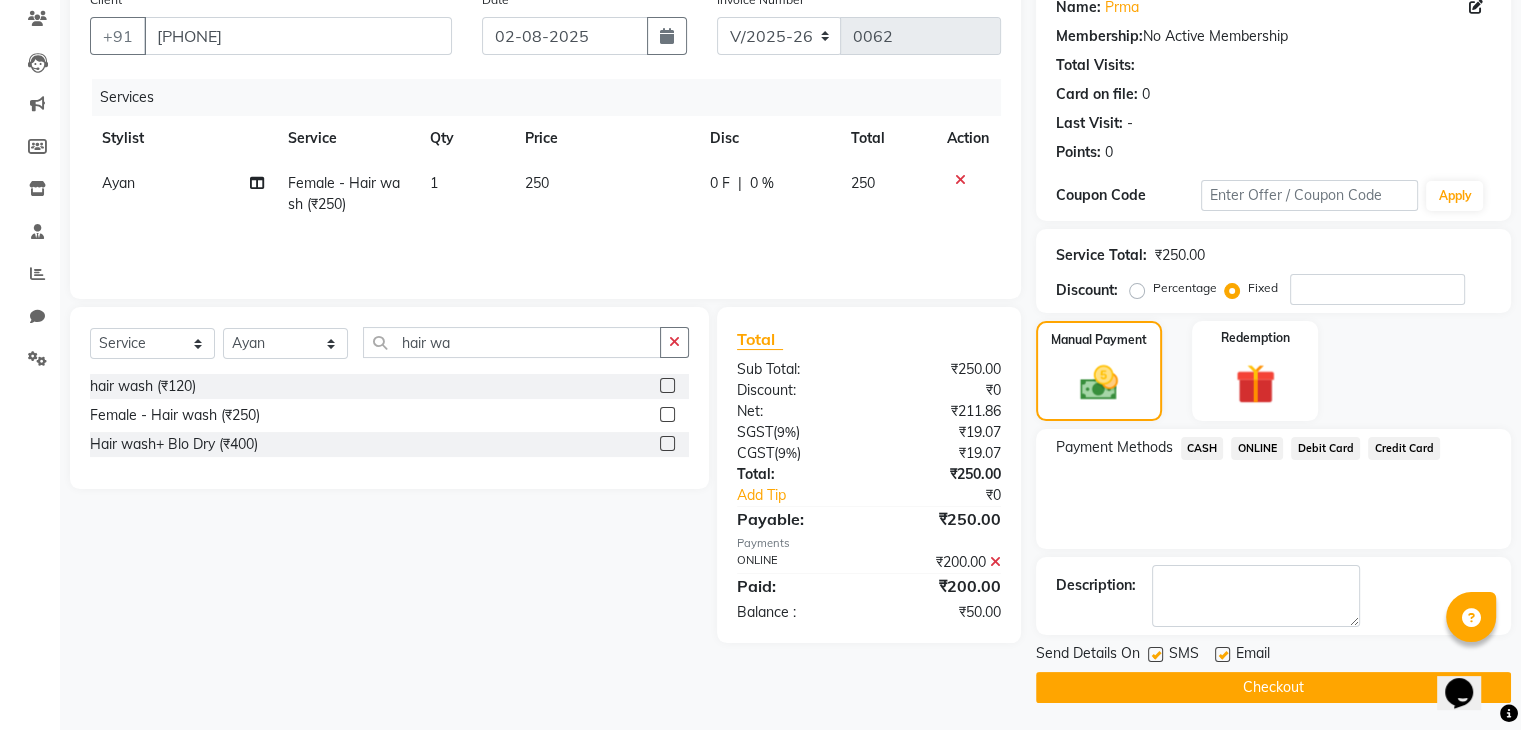 click on "1" 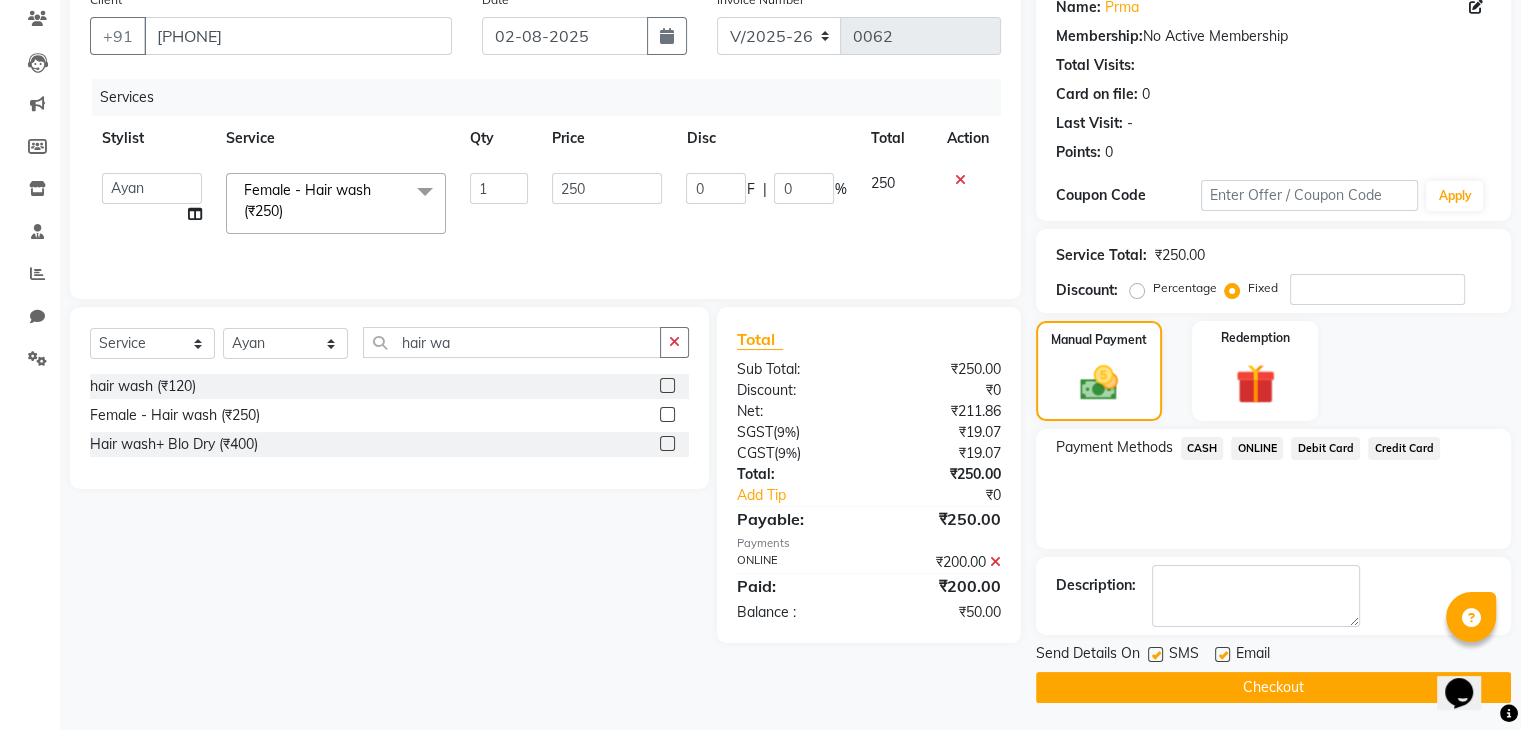 click on "Fixed" 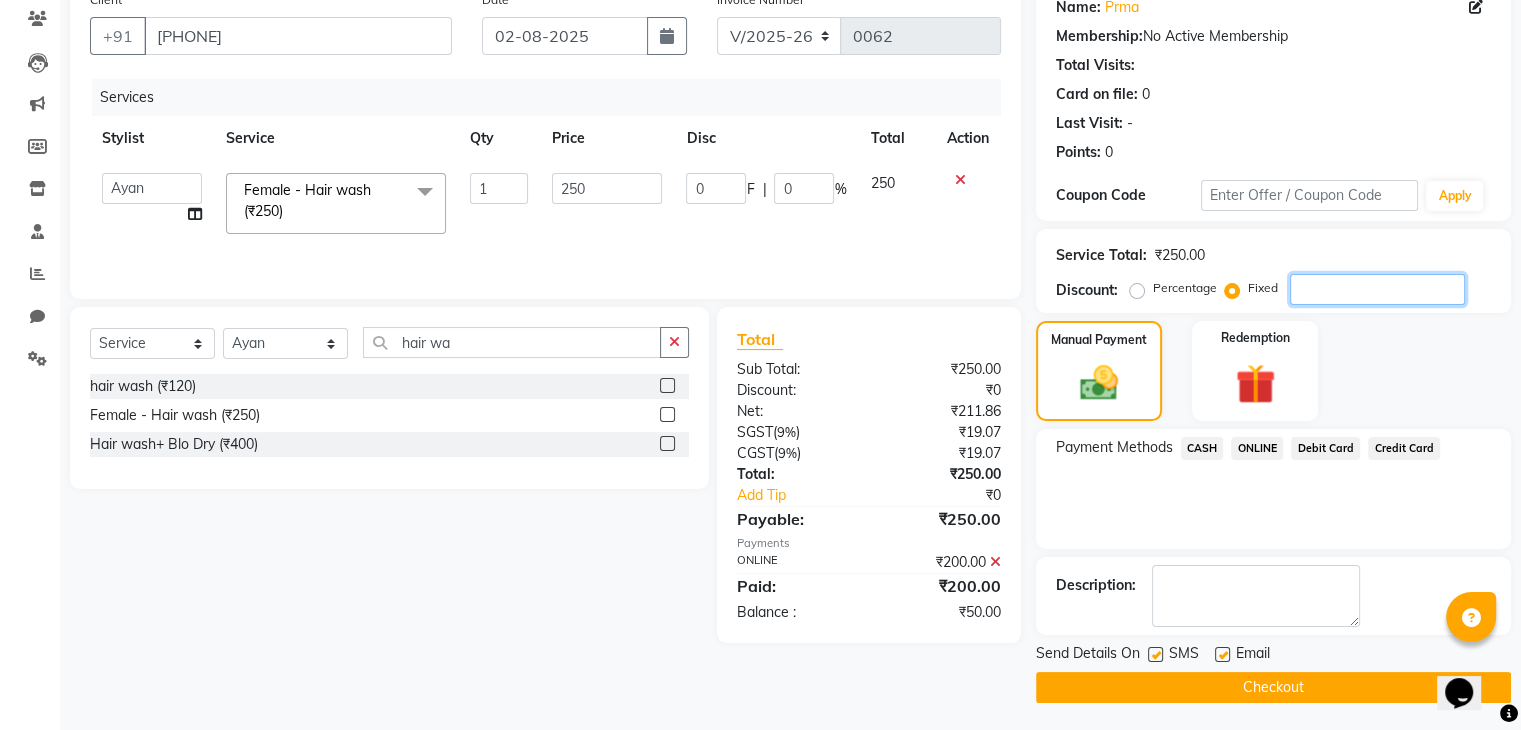 click 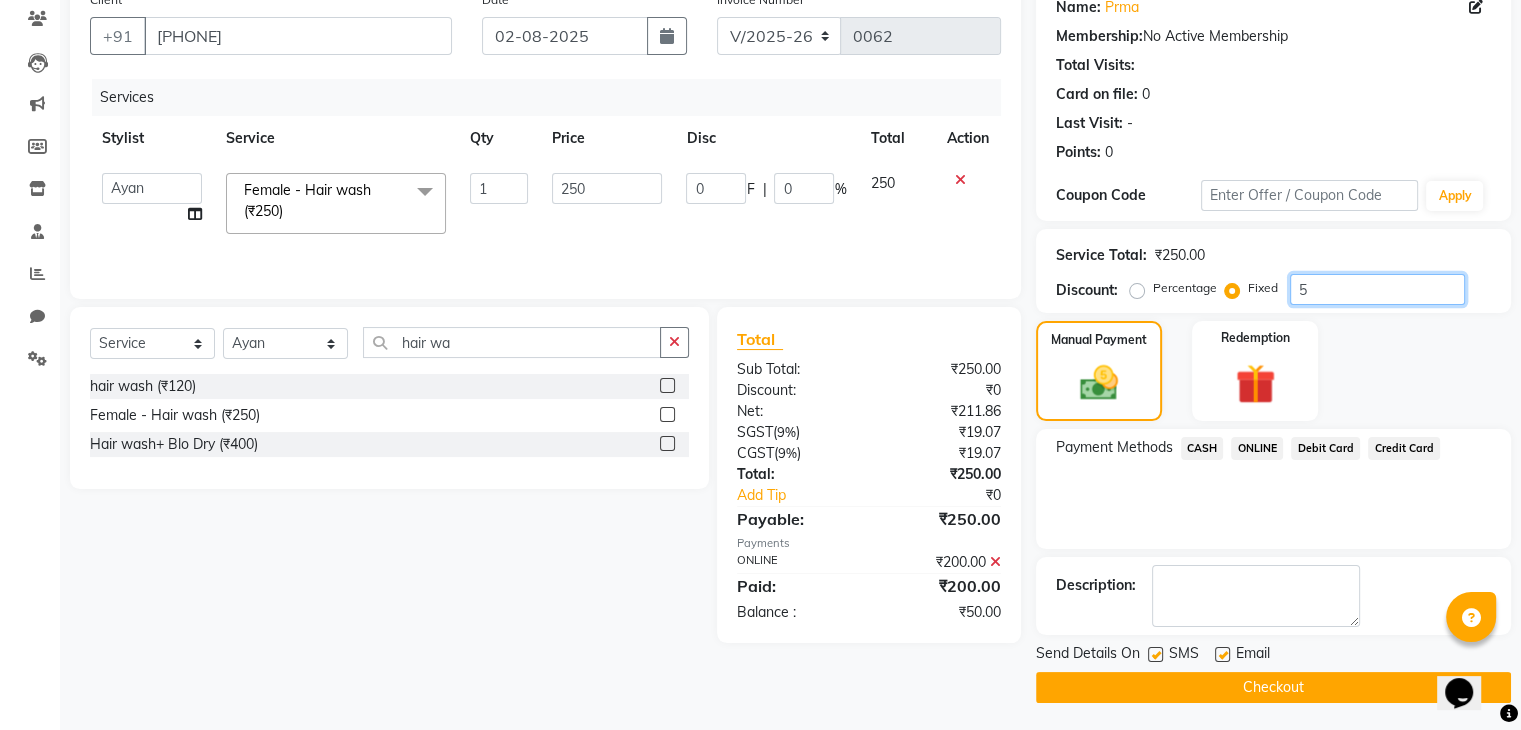 type on "5" 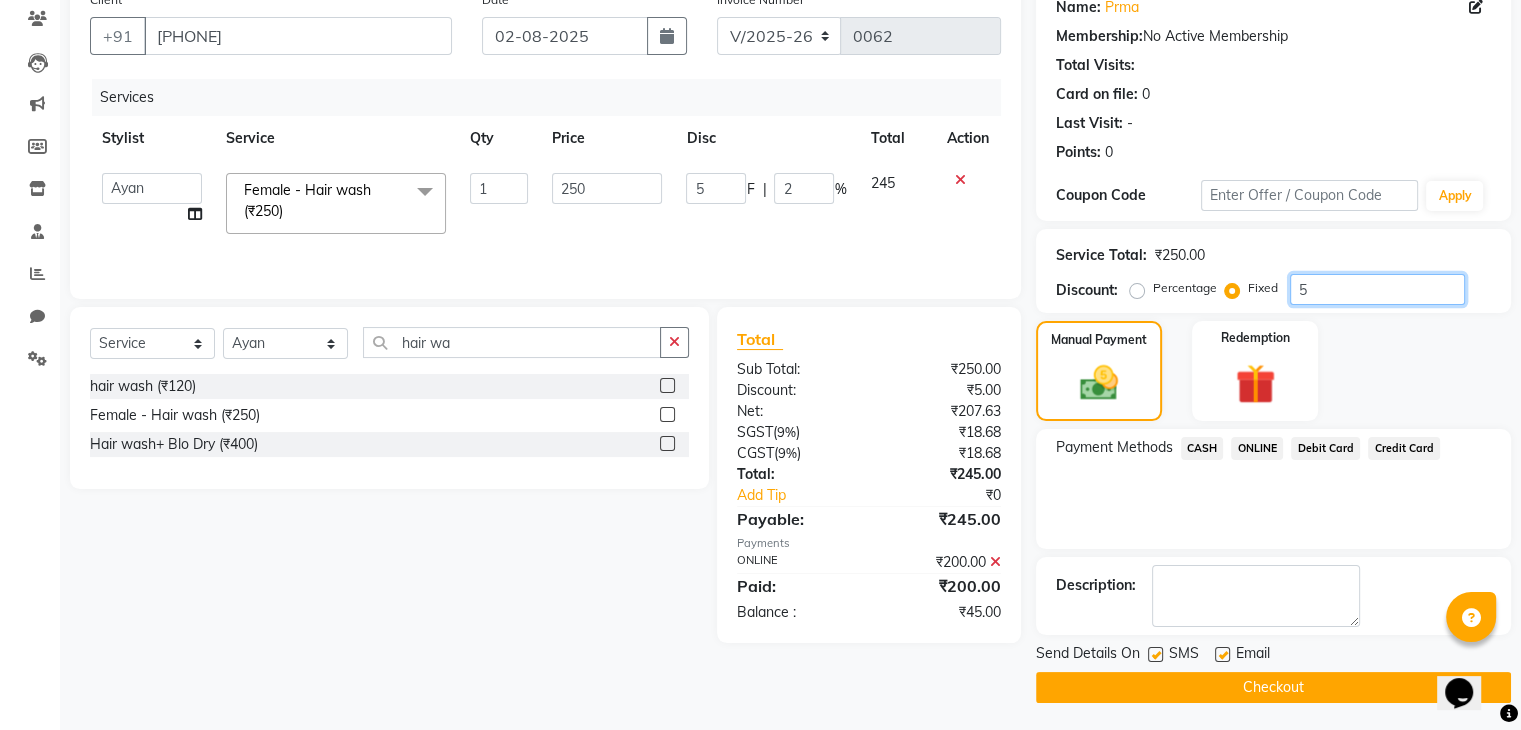 type on "50" 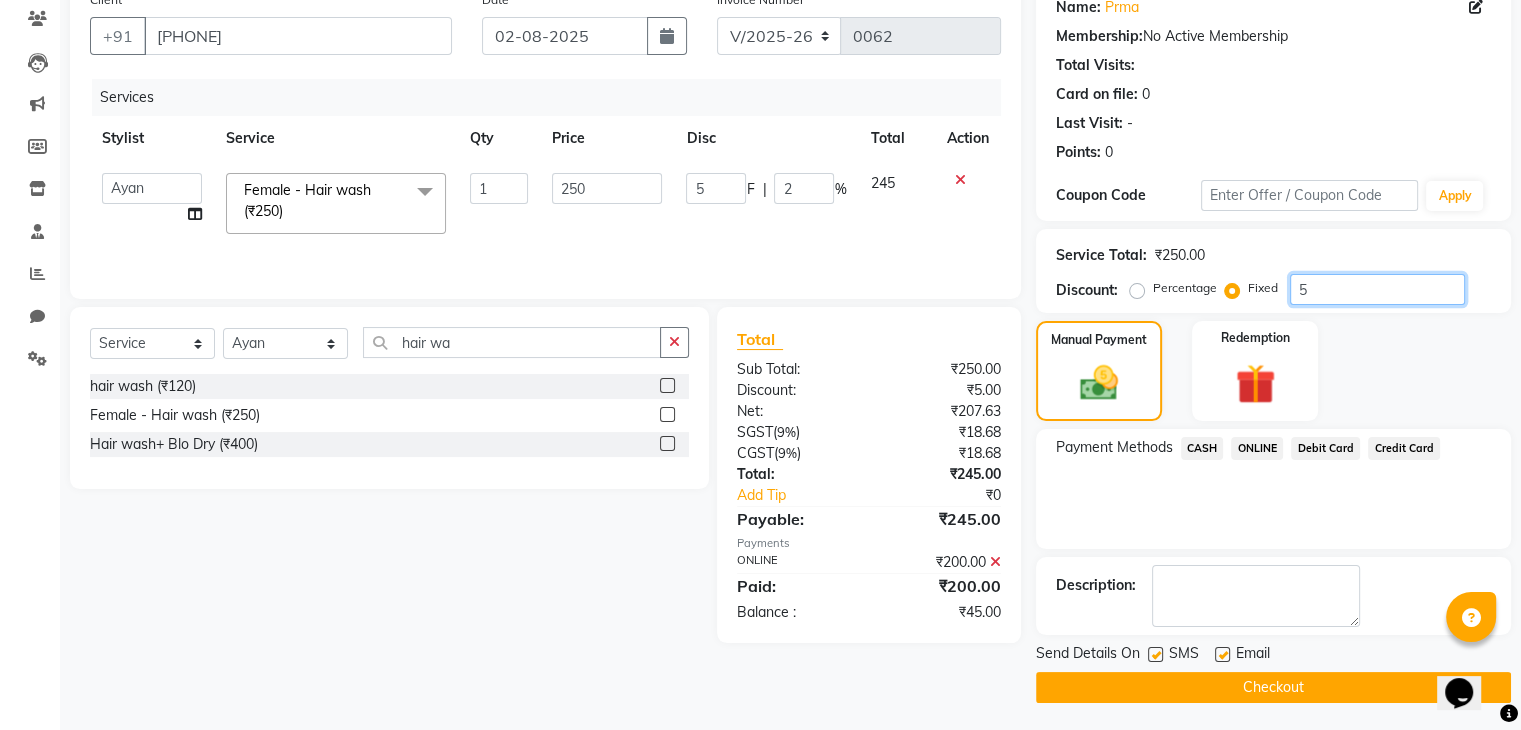 type on "50" 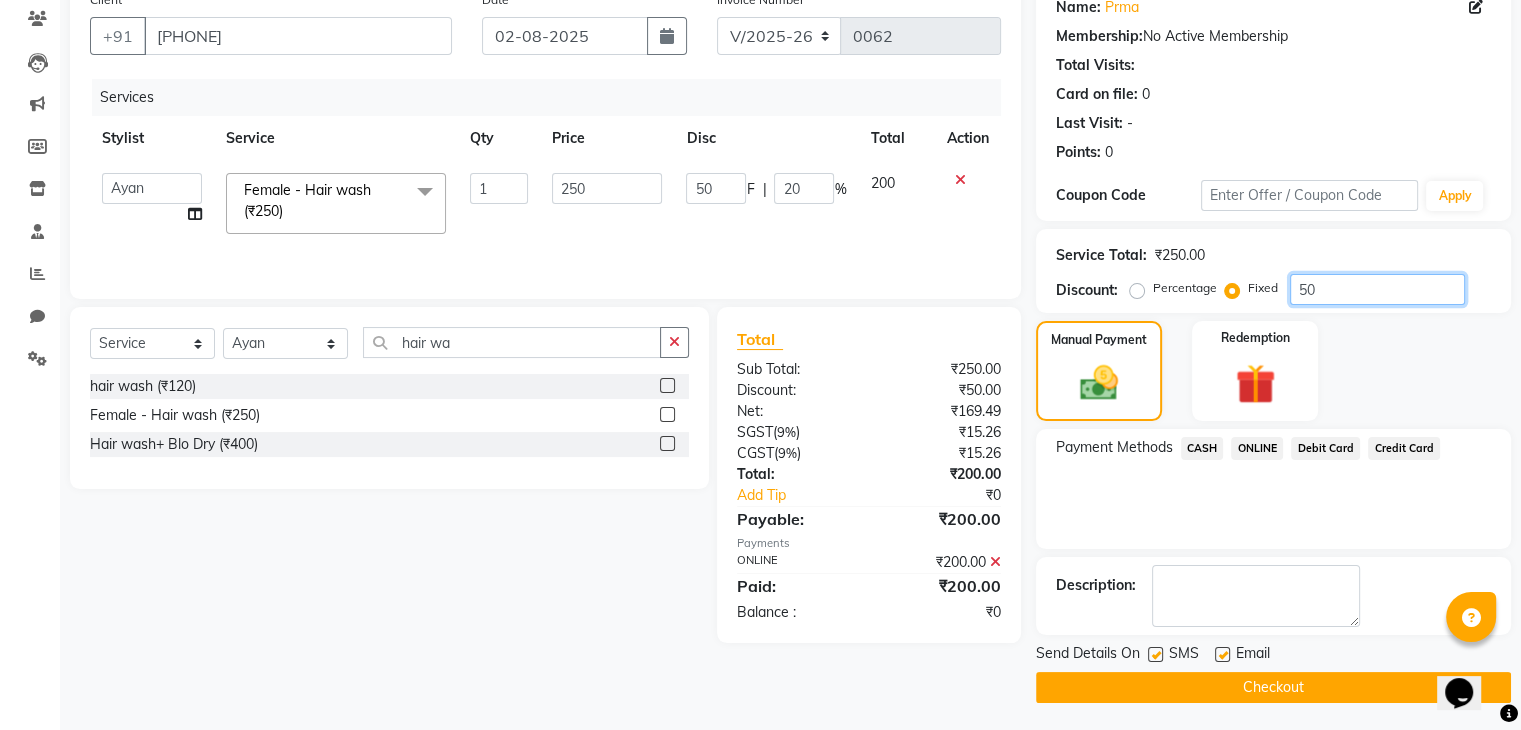 type on "50" 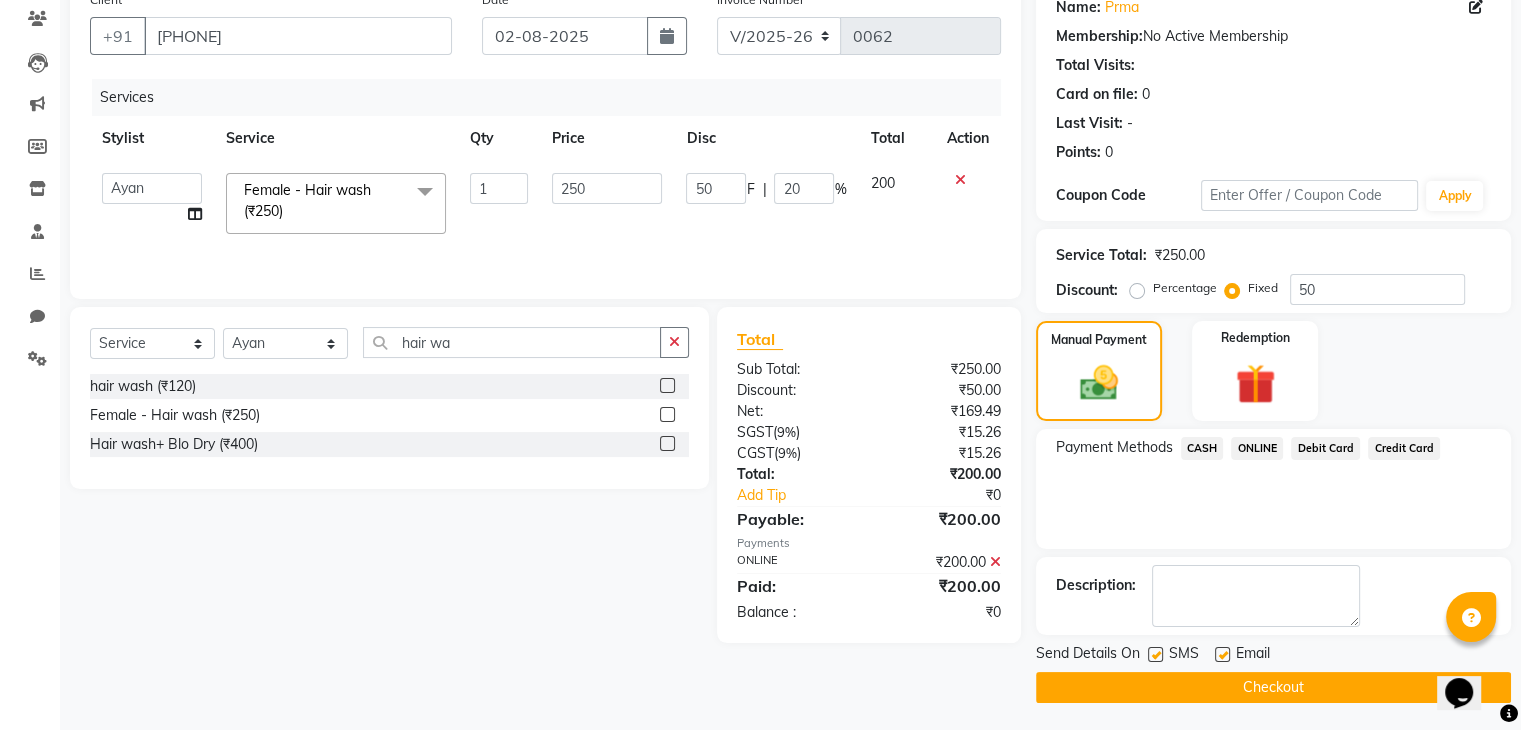 click on "₹200.00" 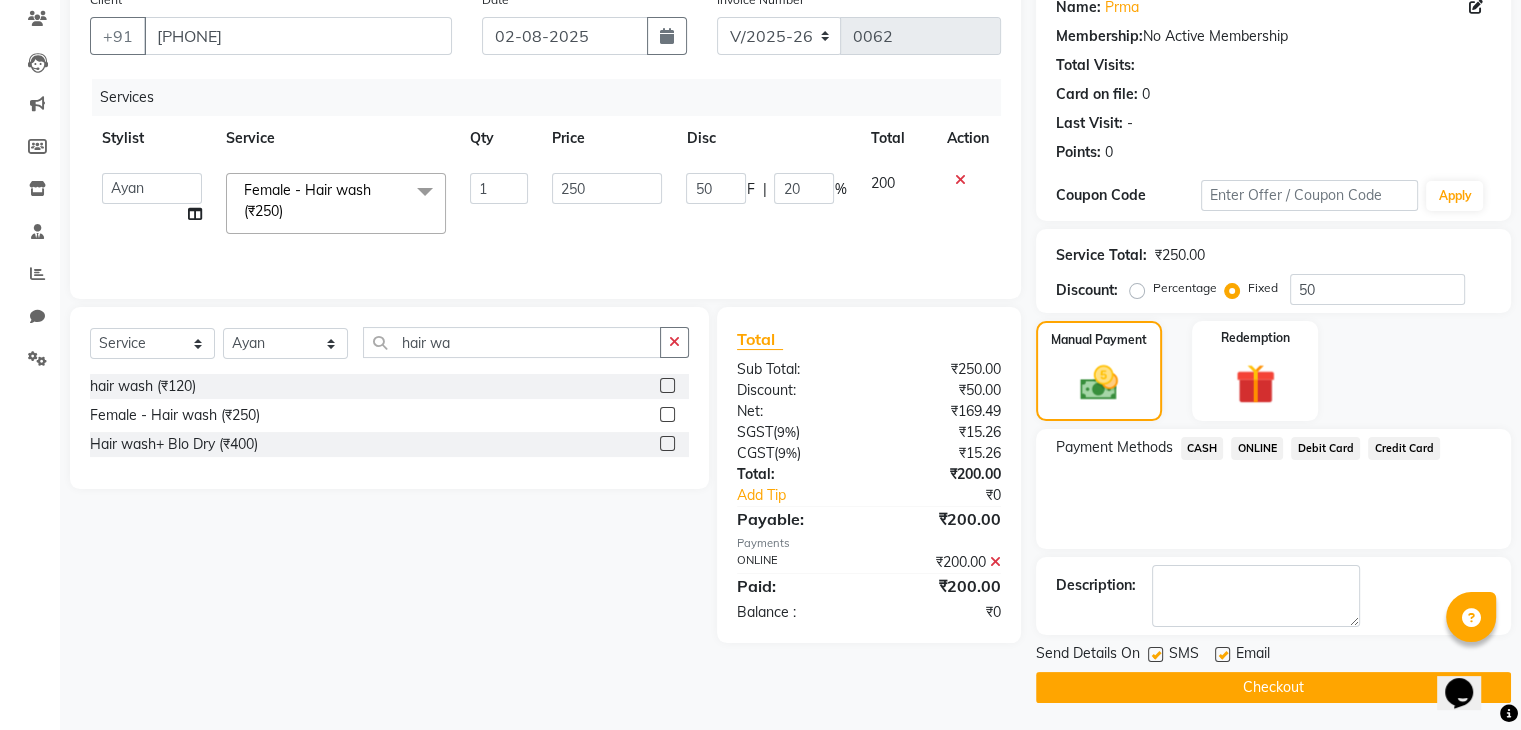 click on "₹200.00" 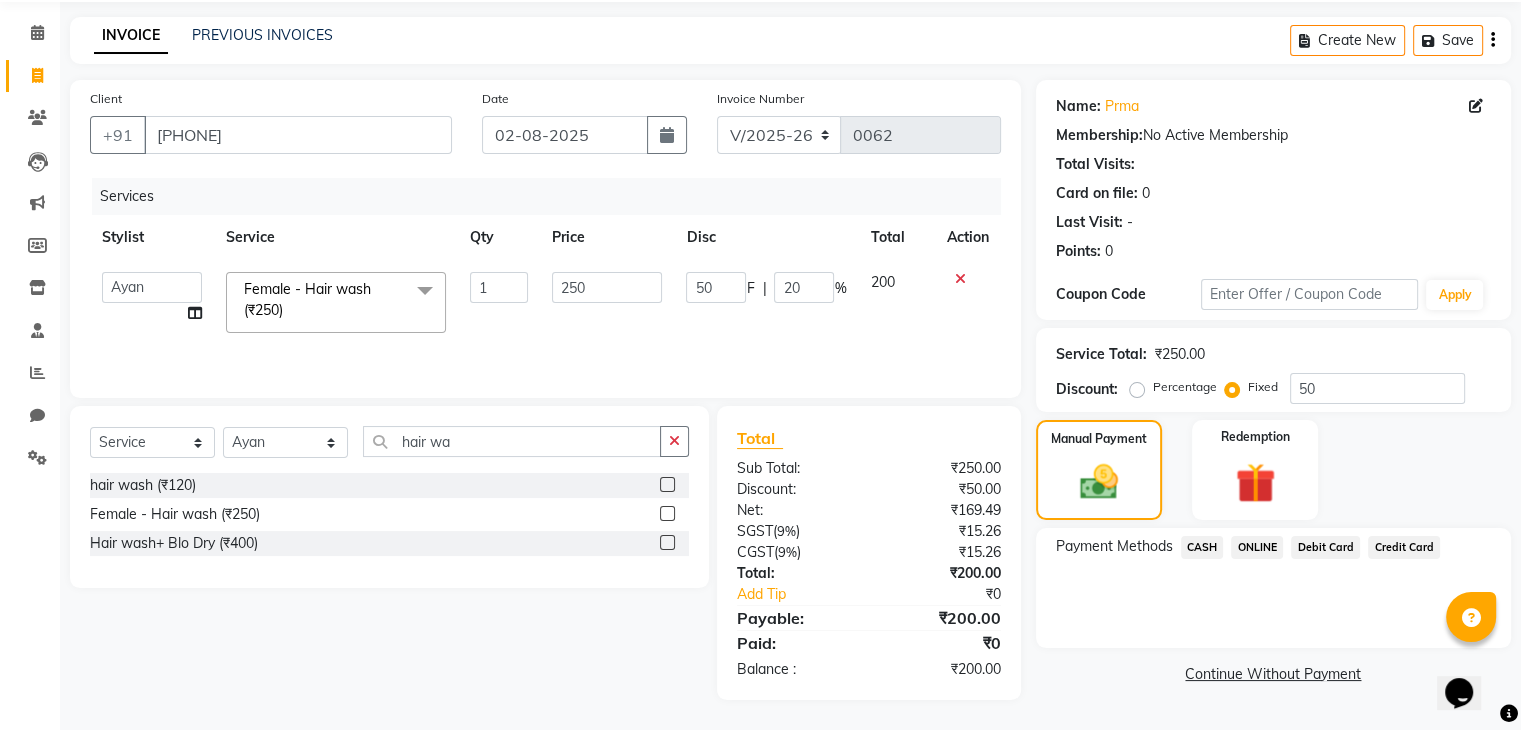 scroll, scrollTop: 71, scrollLeft: 0, axis: vertical 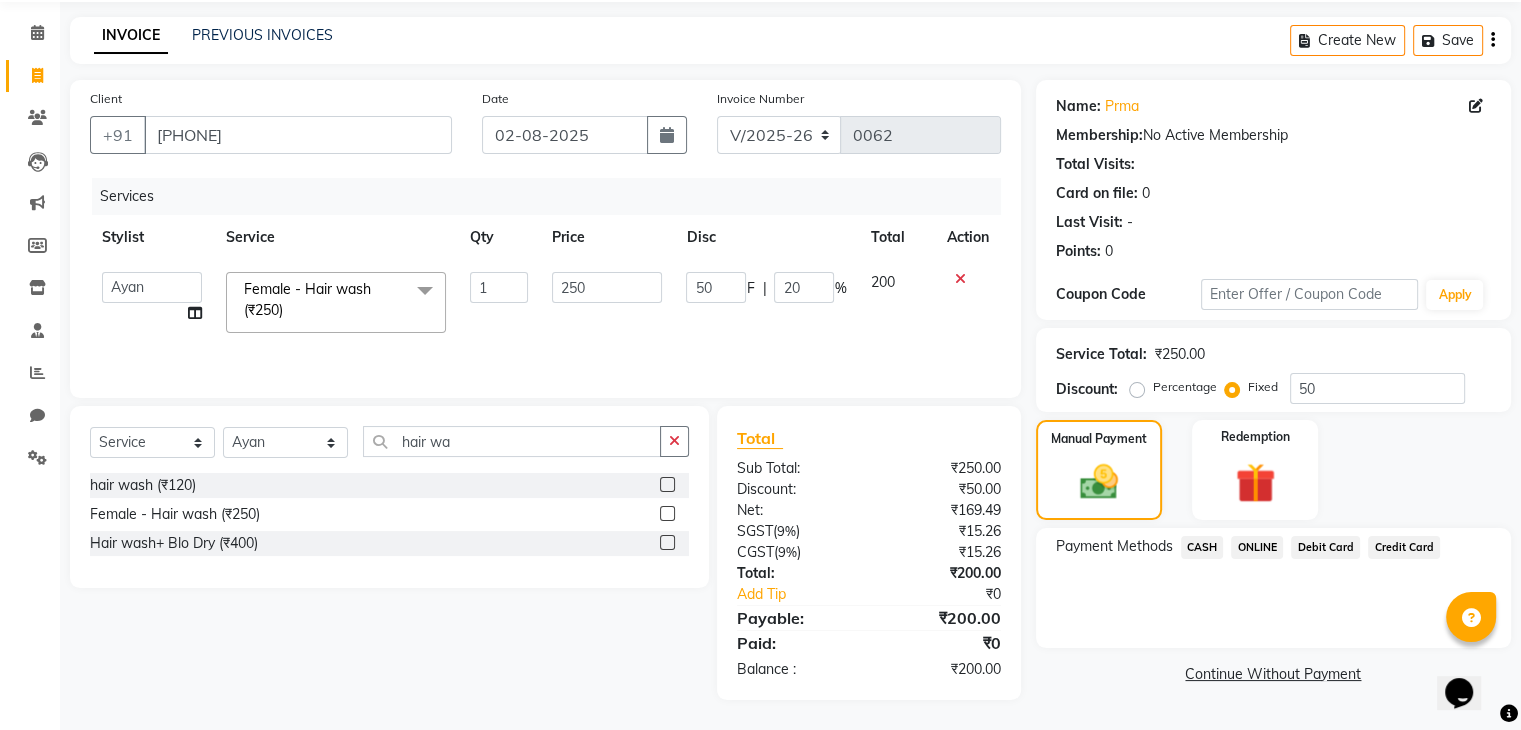 click on "ONLINE" 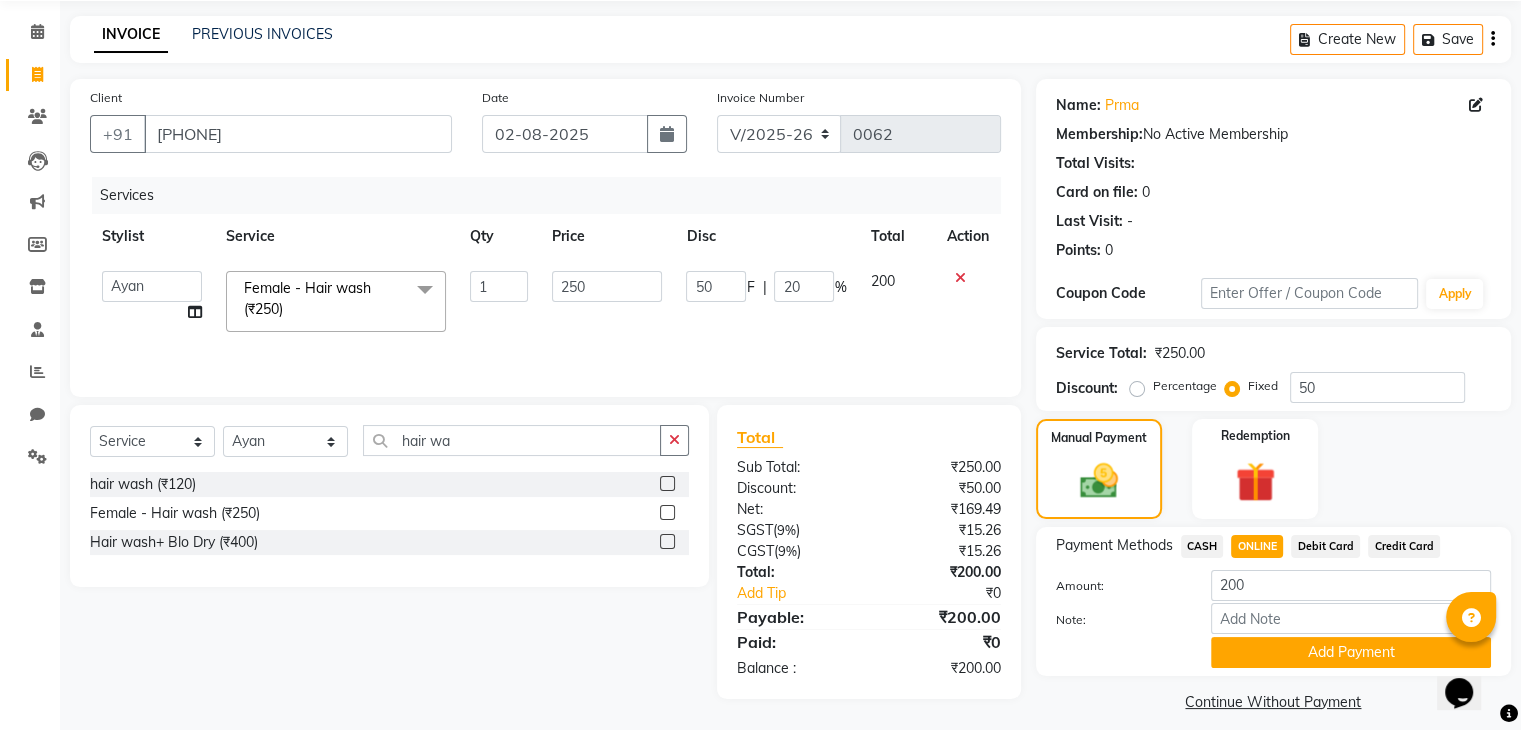 scroll, scrollTop: 89, scrollLeft: 0, axis: vertical 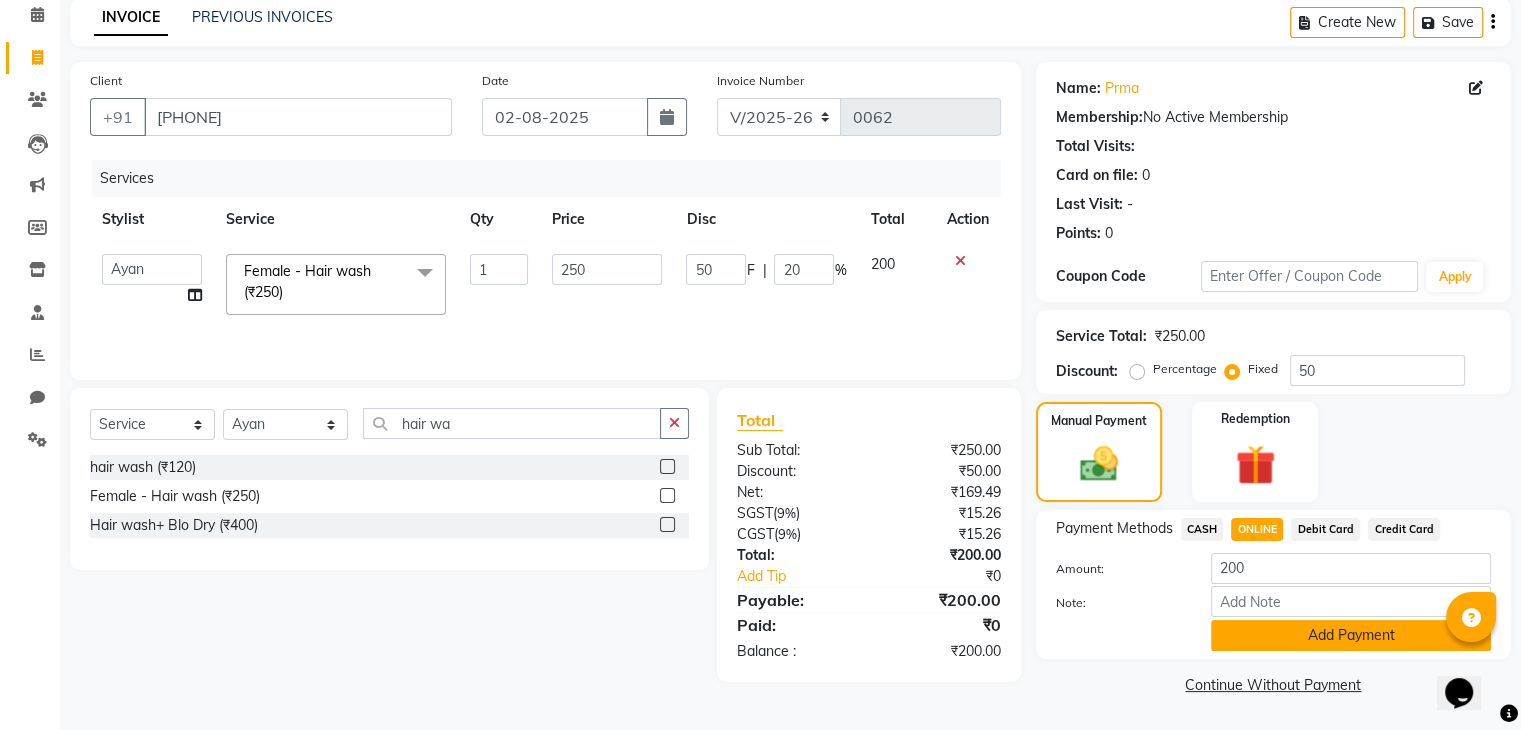 click on "Add Payment" 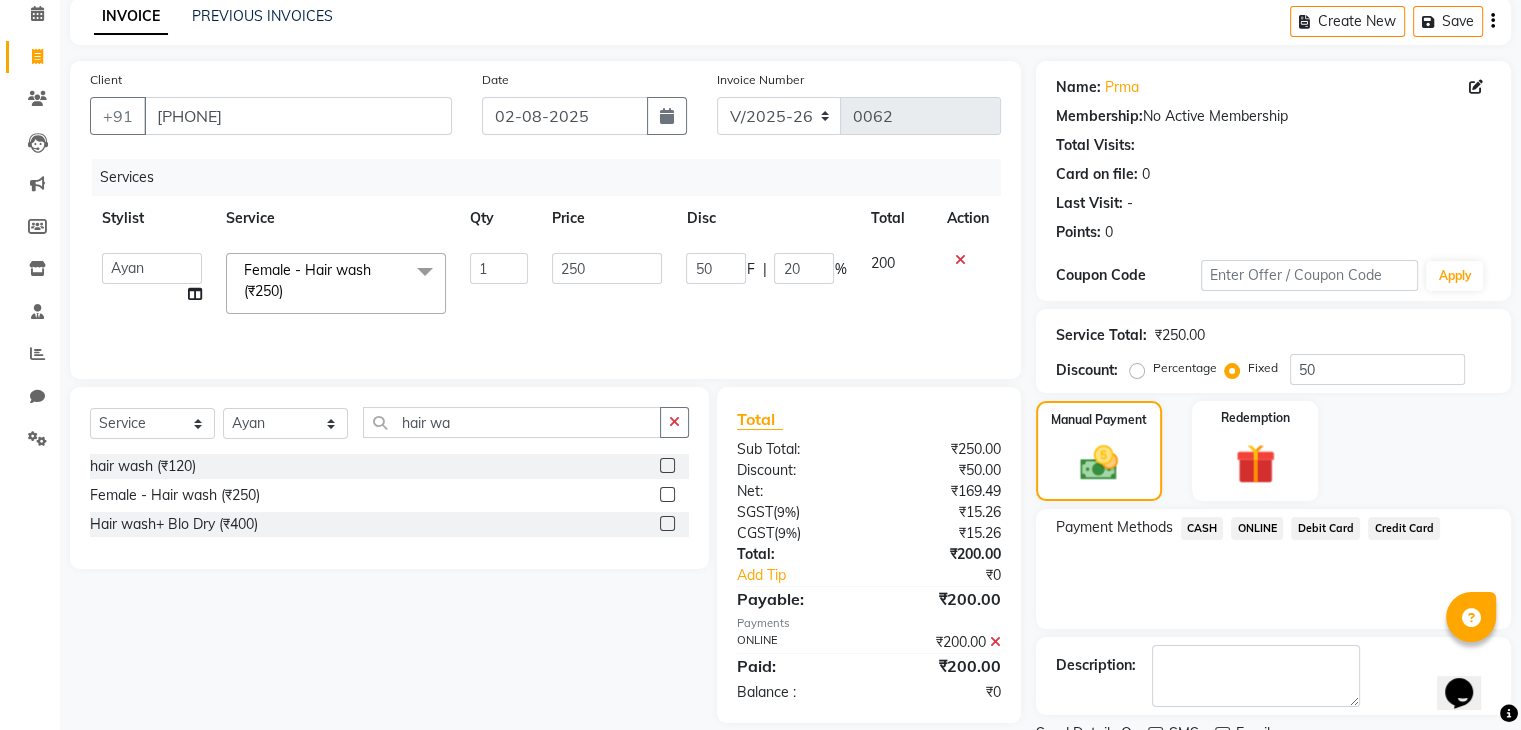 scroll, scrollTop: 171, scrollLeft: 0, axis: vertical 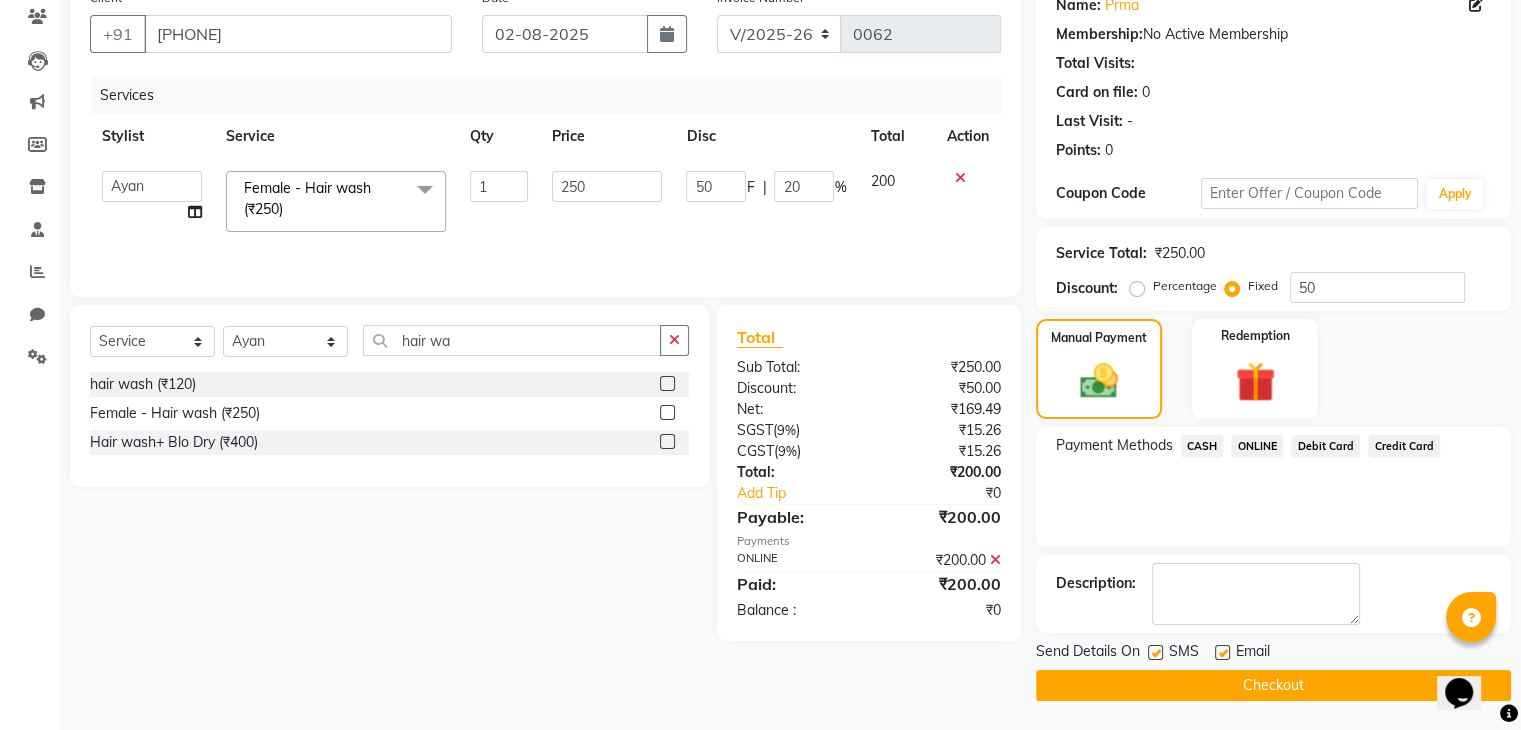 click on "Checkout" 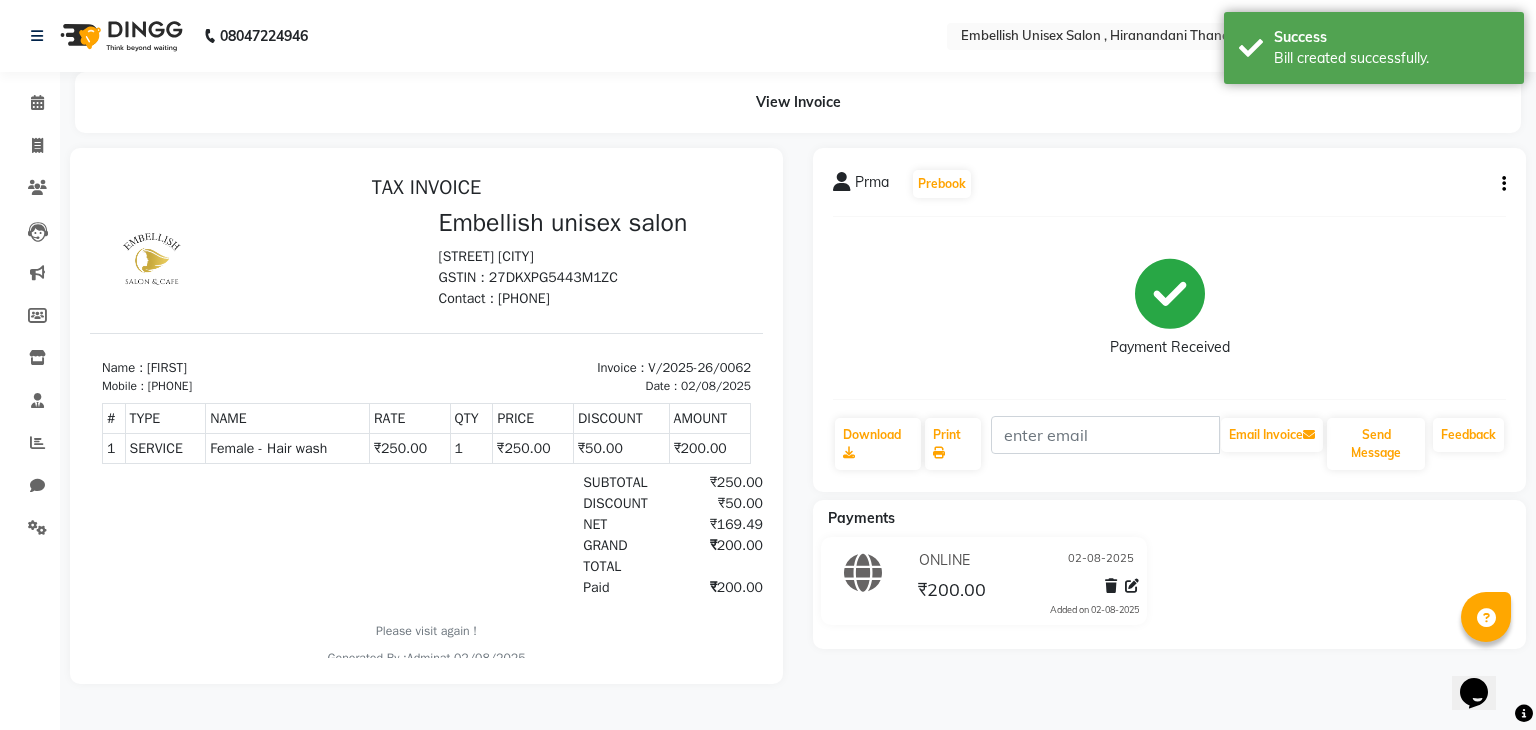 scroll, scrollTop: 0, scrollLeft: 0, axis: both 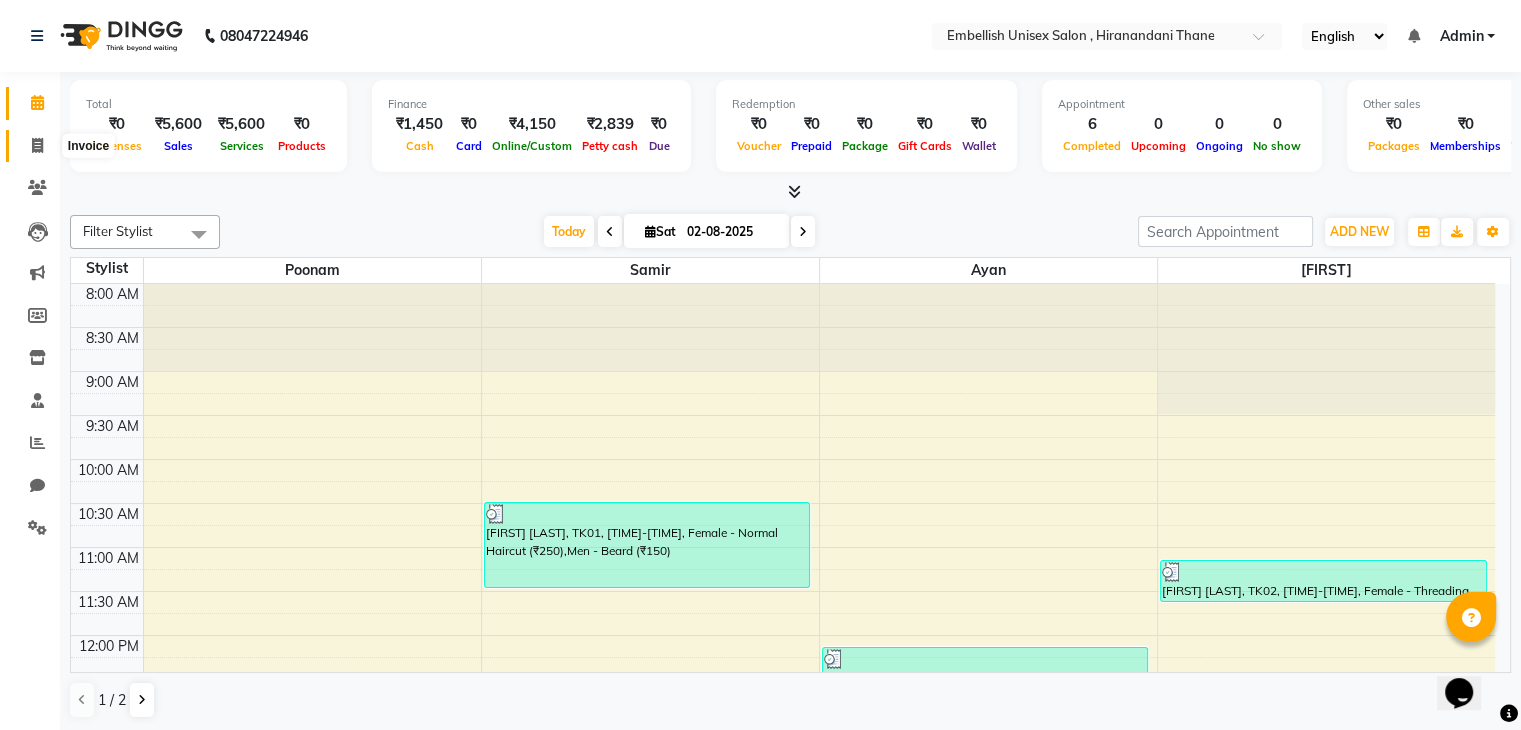 click 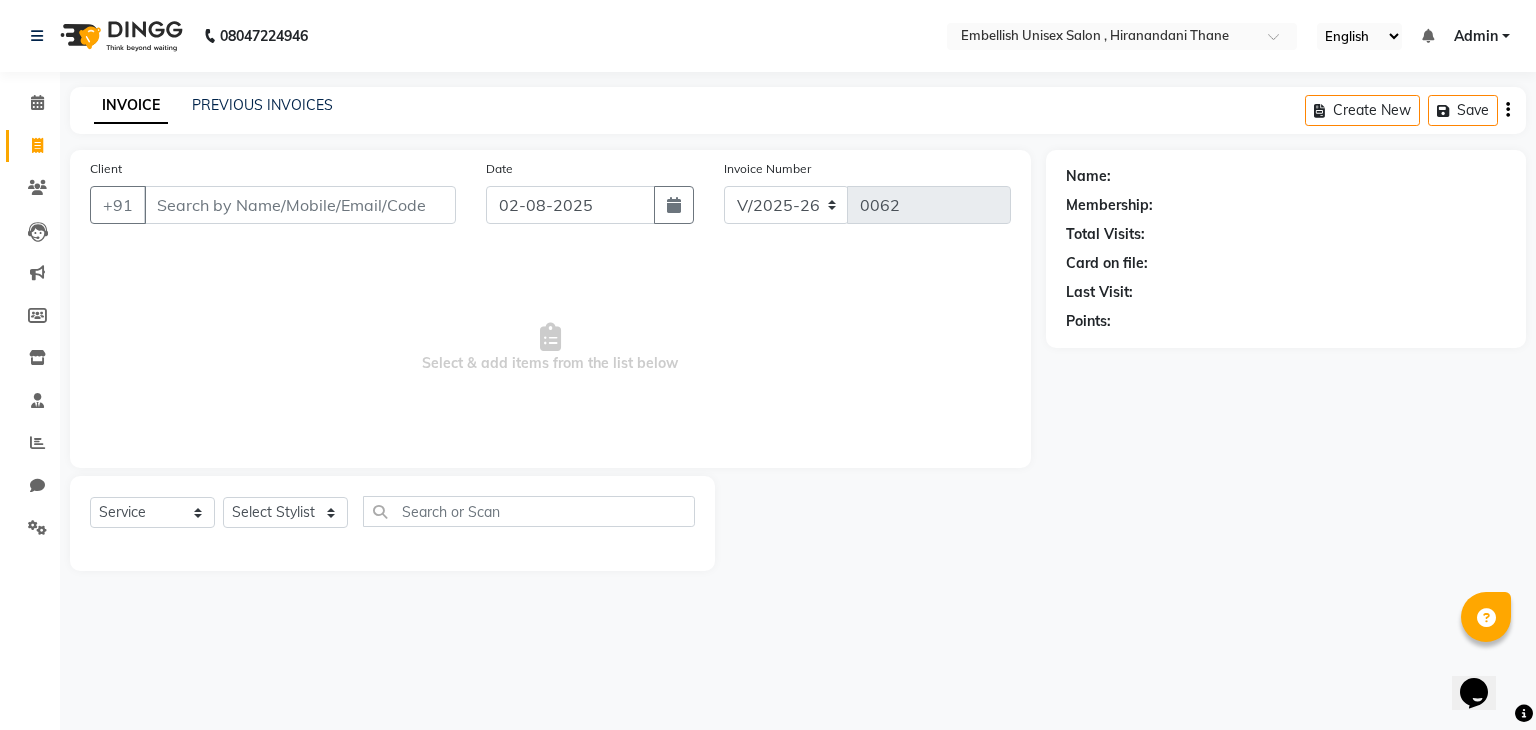 click on "Client" at bounding box center [300, 205] 